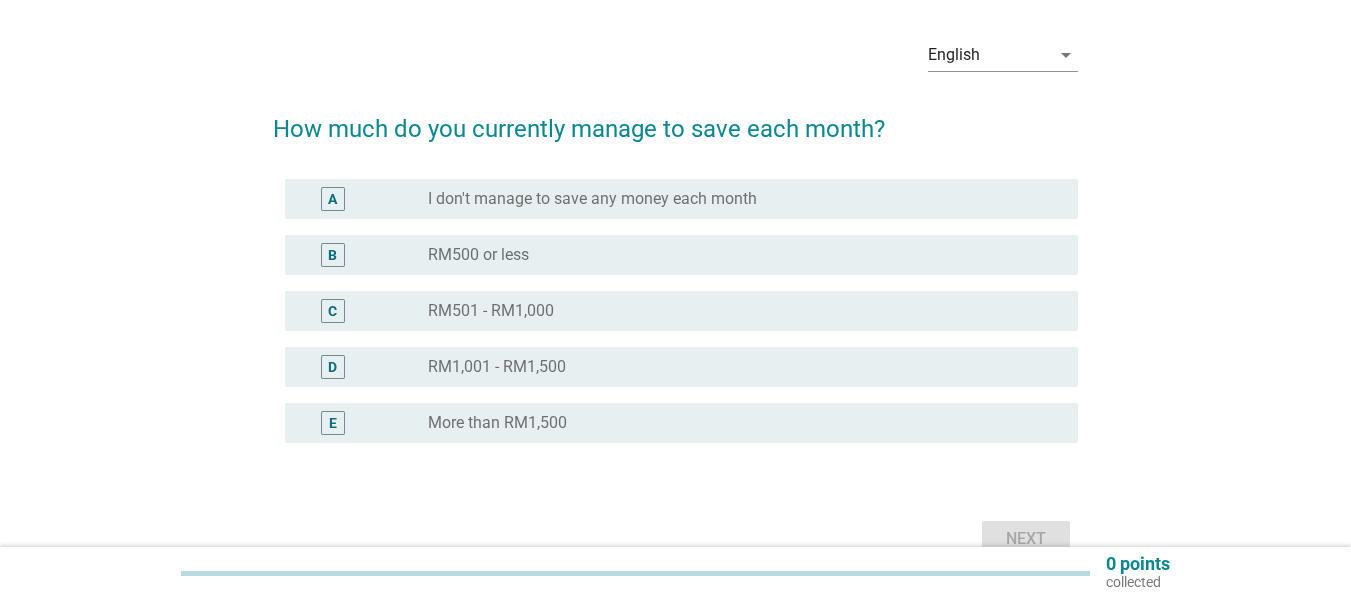 scroll, scrollTop: 100, scrollLeft: 0, axis: vertical 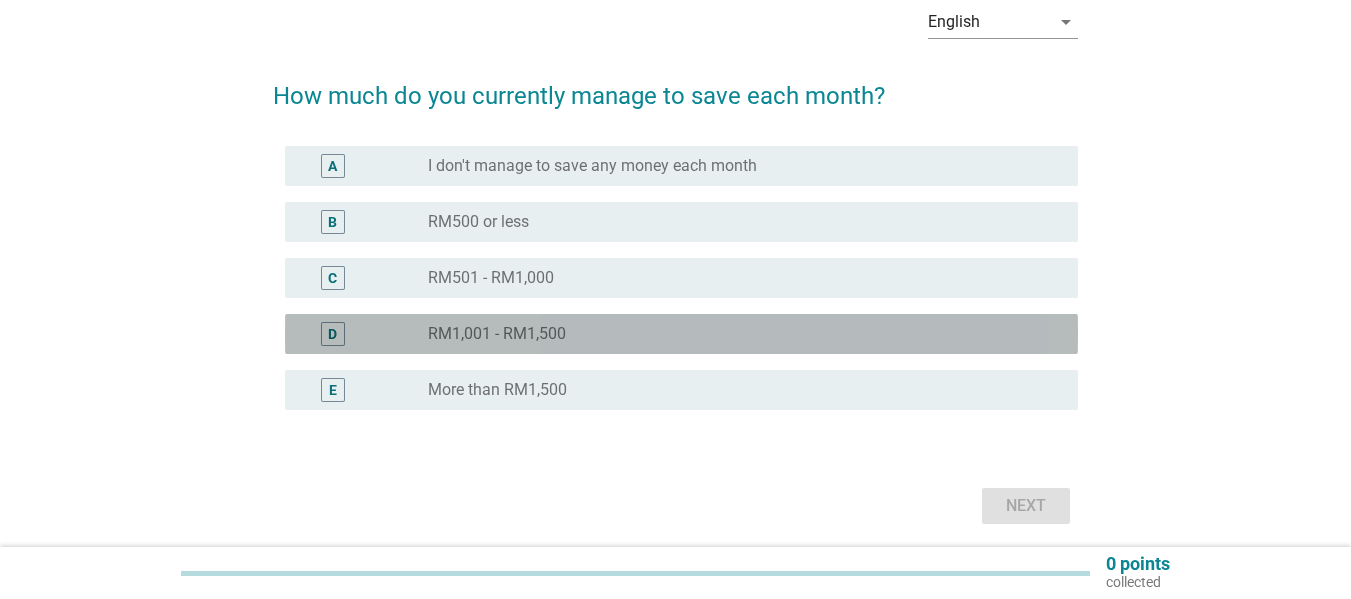 click on "RM1,001 - RM1,500" at bounding box center (497, 334) 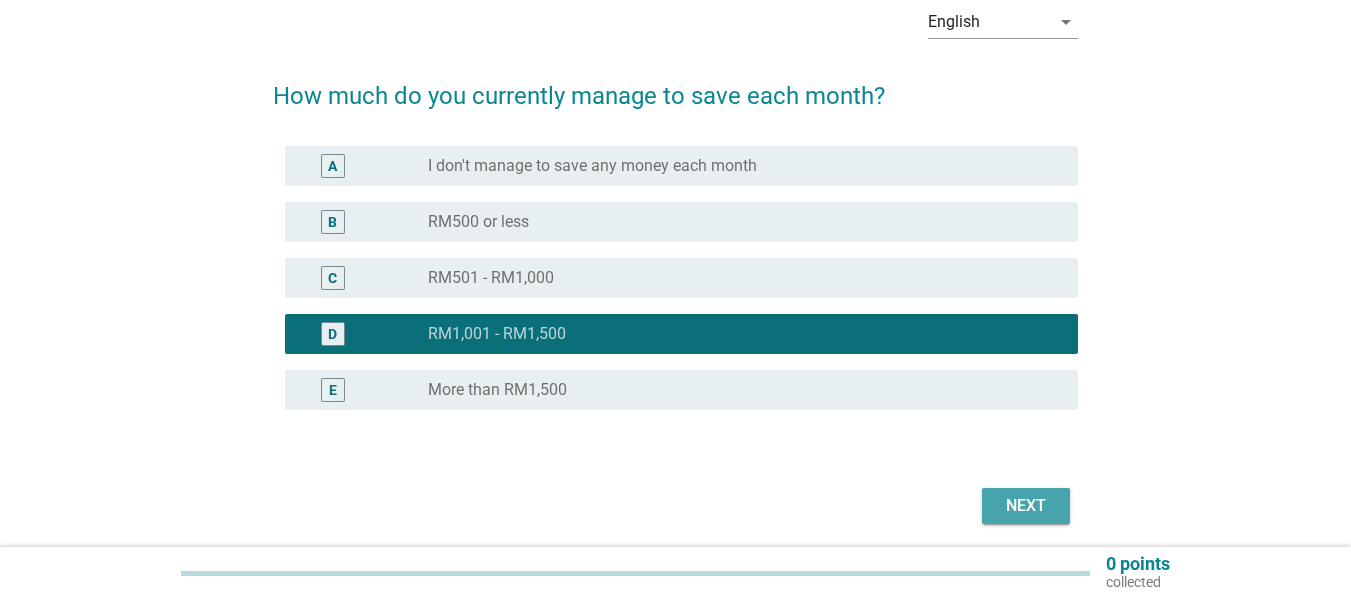 click on "Next" at bounding box center (1026, 506) 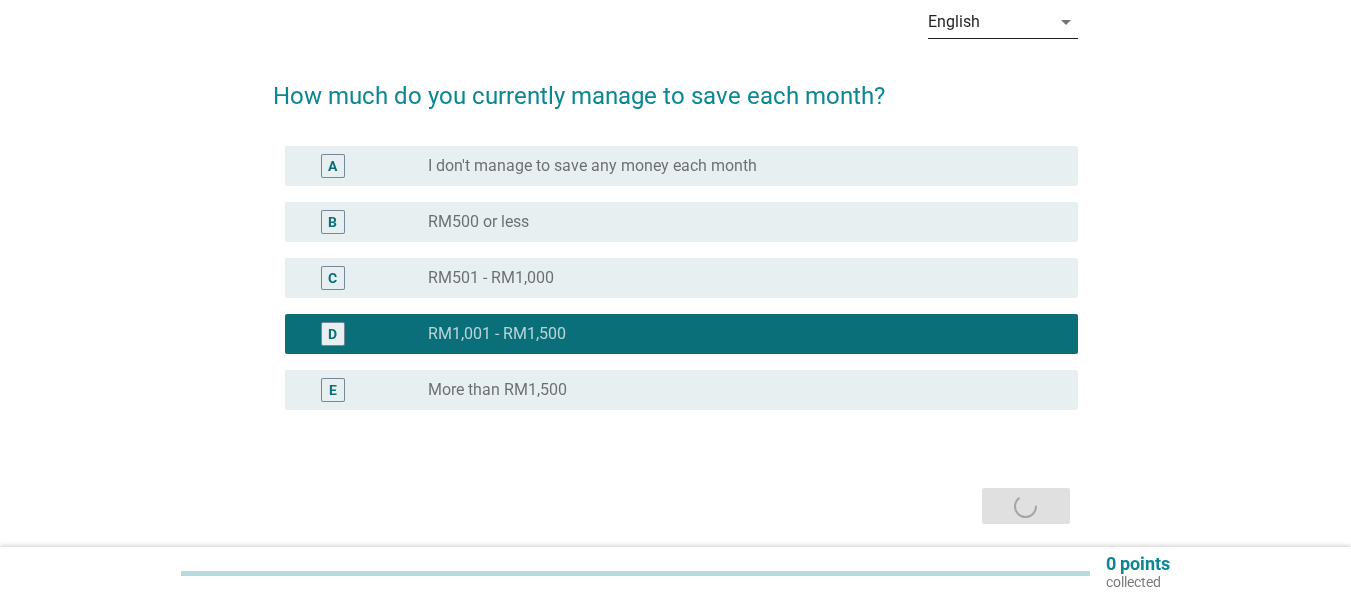 scroll, scrollTop: 0, scrollLeft: 0, axis: both 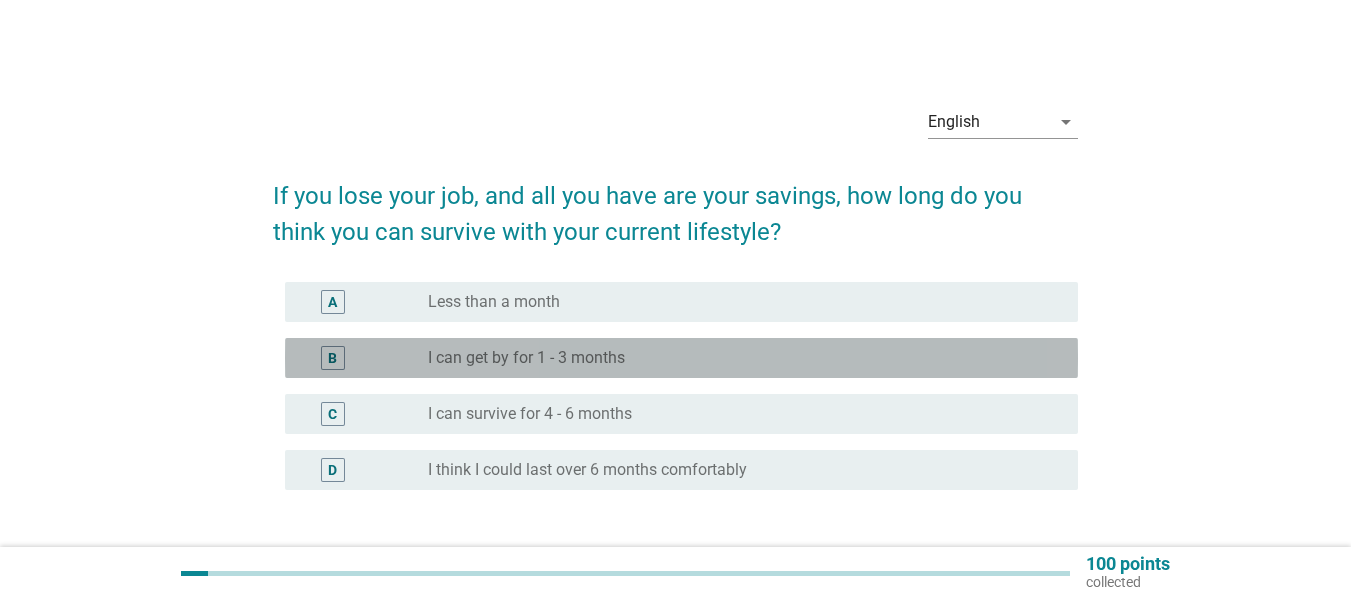 click on "I can get by for 1 - 3 months" at bounding box center [526, 358] 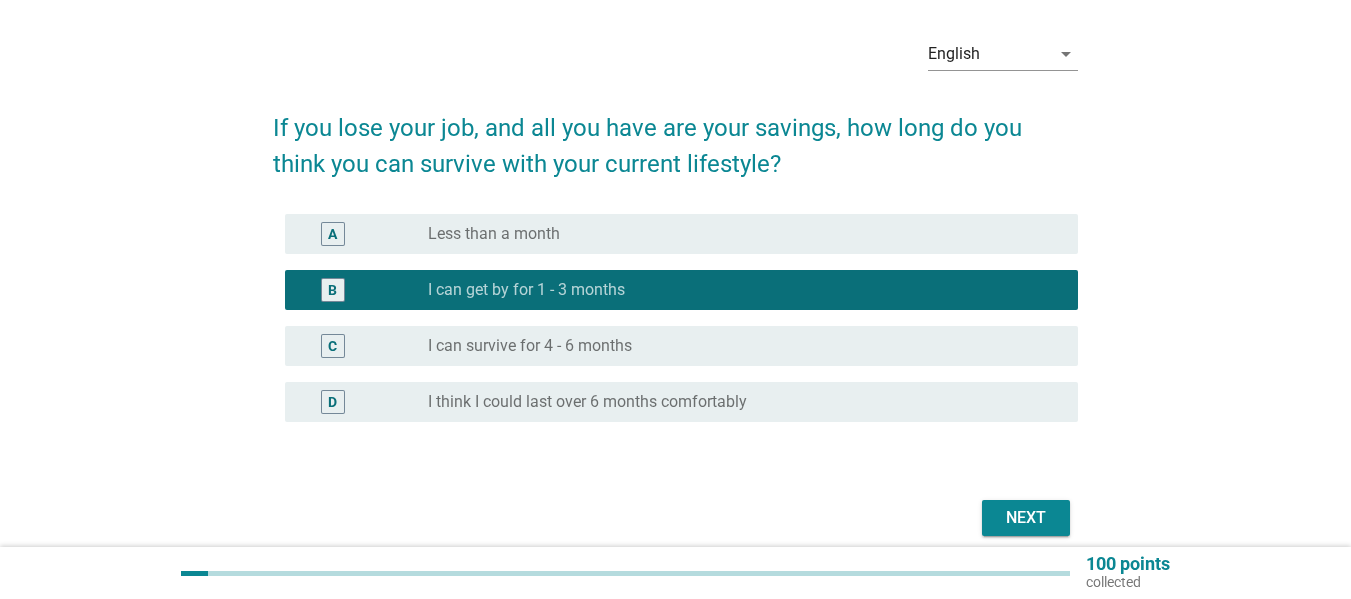scroll, scrollTop: 153, scrollLeft: 0, axis: vertical 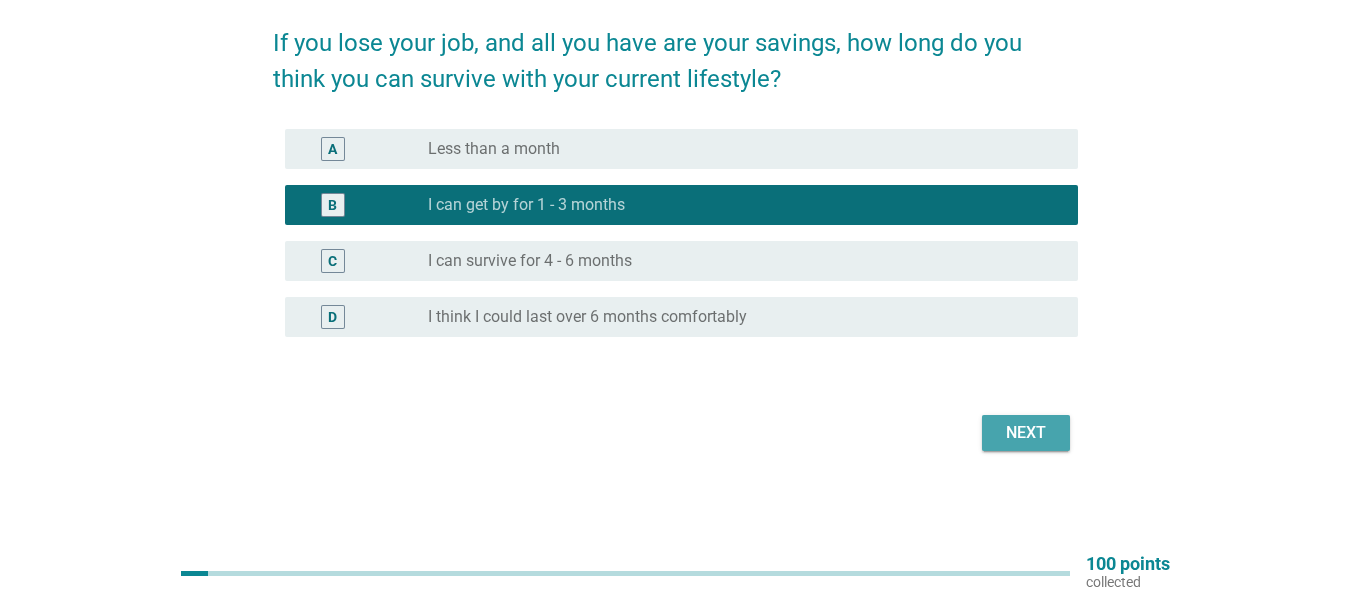 click on "Next" at bounding box center [1026, 433] 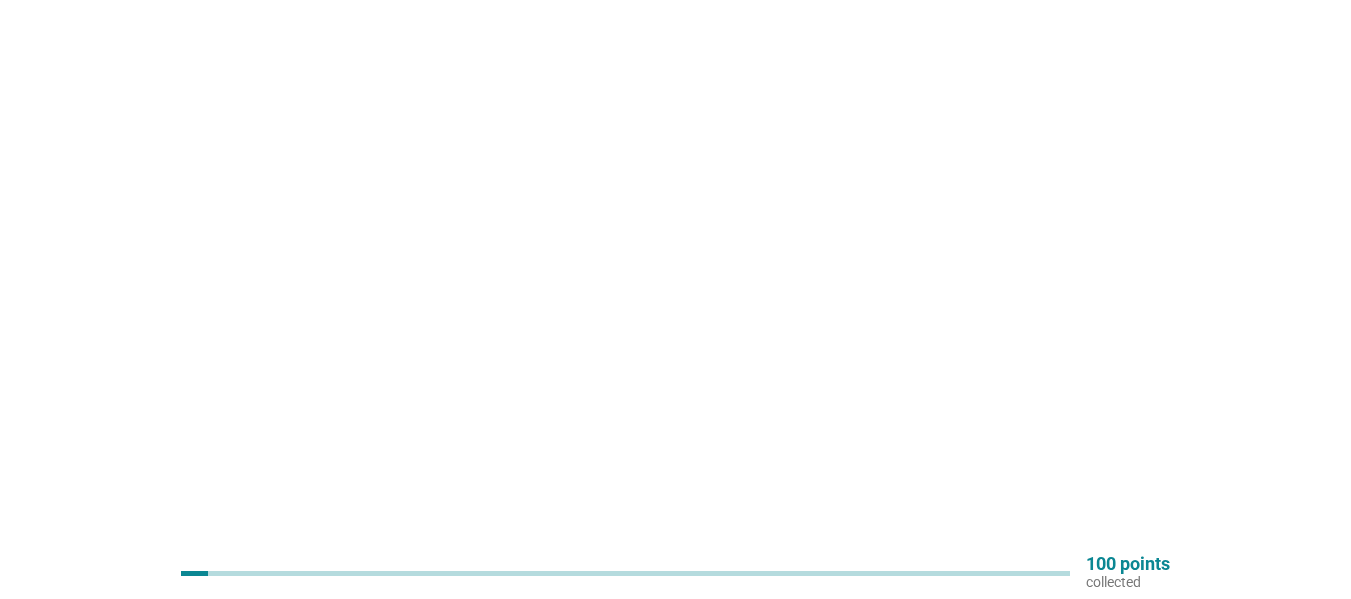 scroll, scrollTop: 0, scrollLeft: 0, axis: both 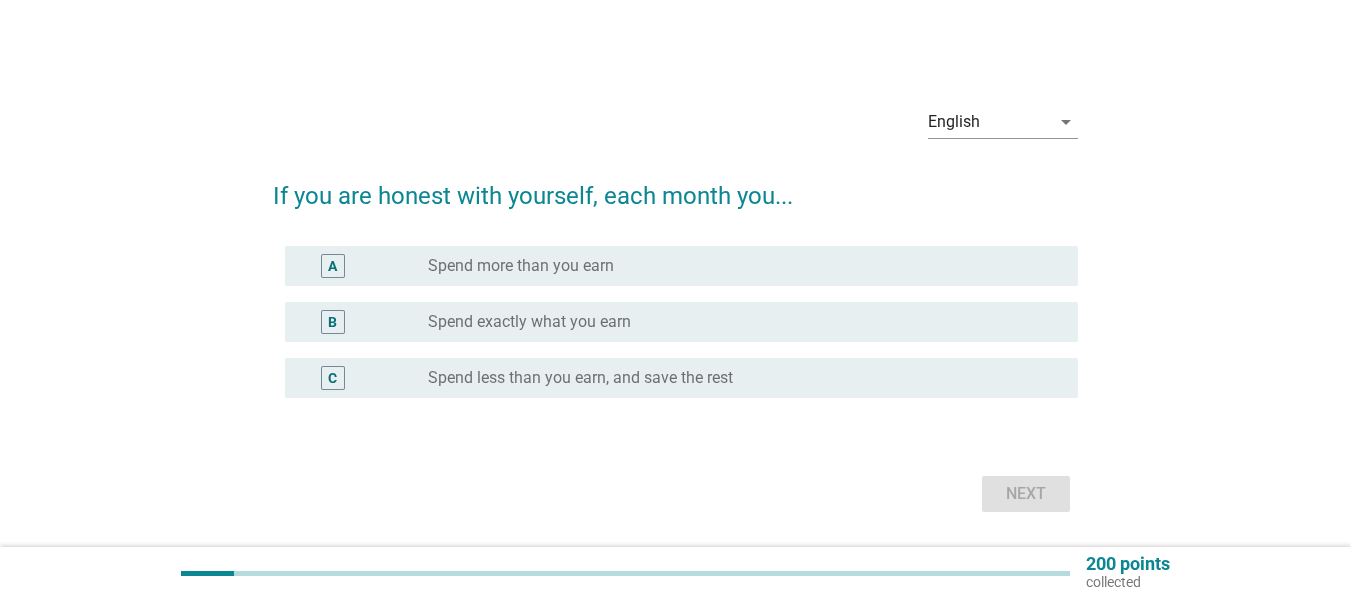 click on "Spend exactly what you earn" at bounding box center [529, 322] 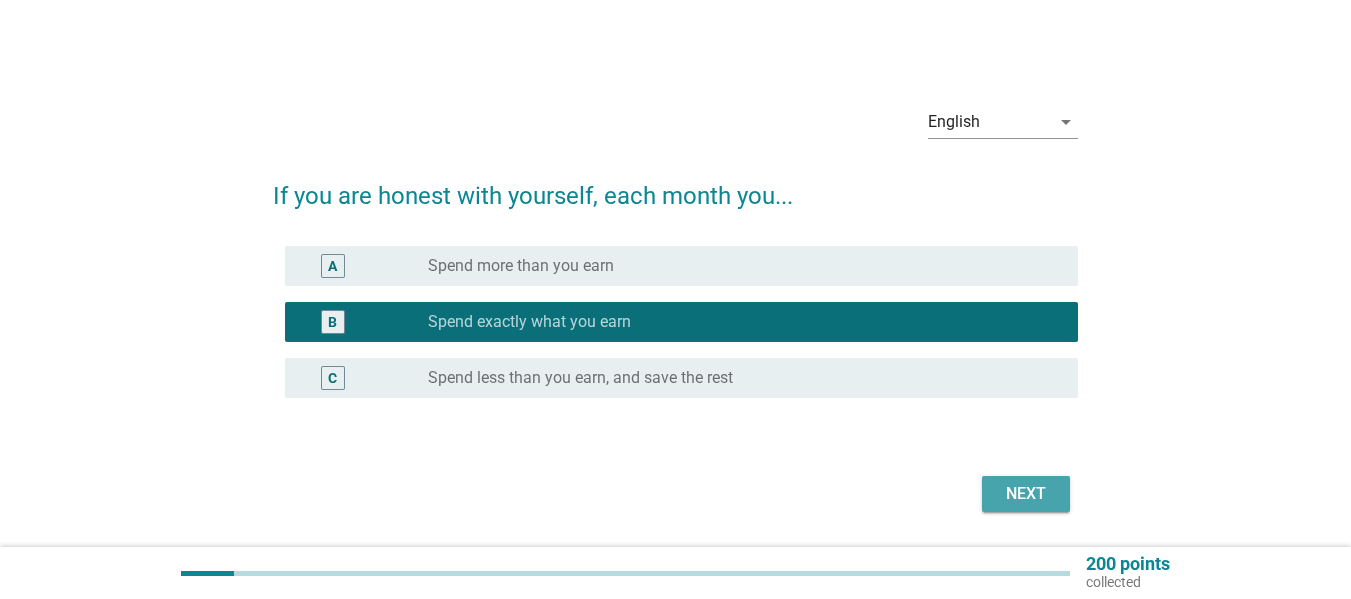 click on "Next" at bounding box center [1026, 494] 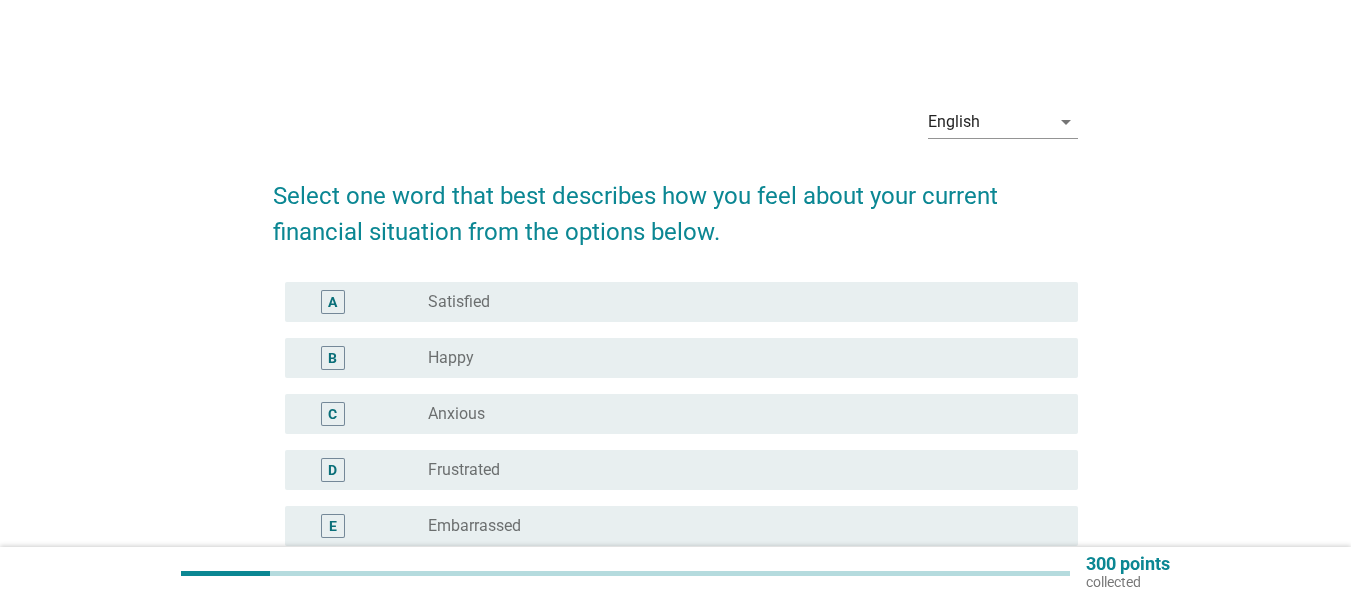 click on "radio_button_unchecked Happy" at bounding box center (737, 358) 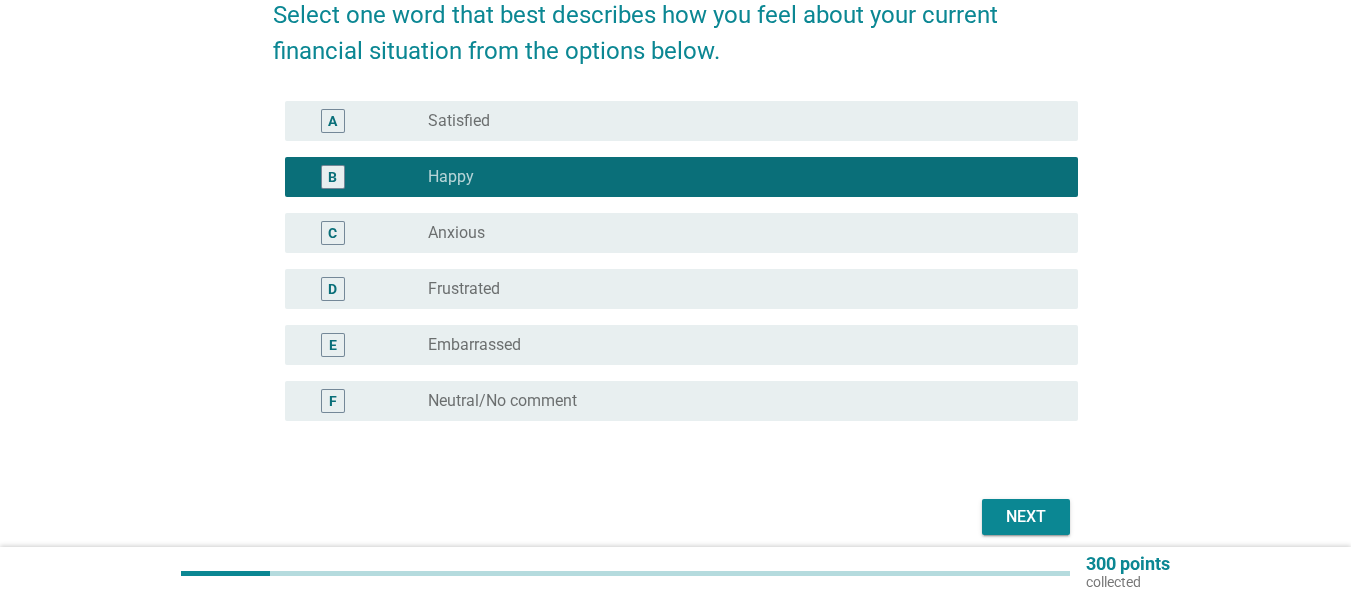 scroll, scrollTop: 200, scrollLeft: 0, axis: vertical 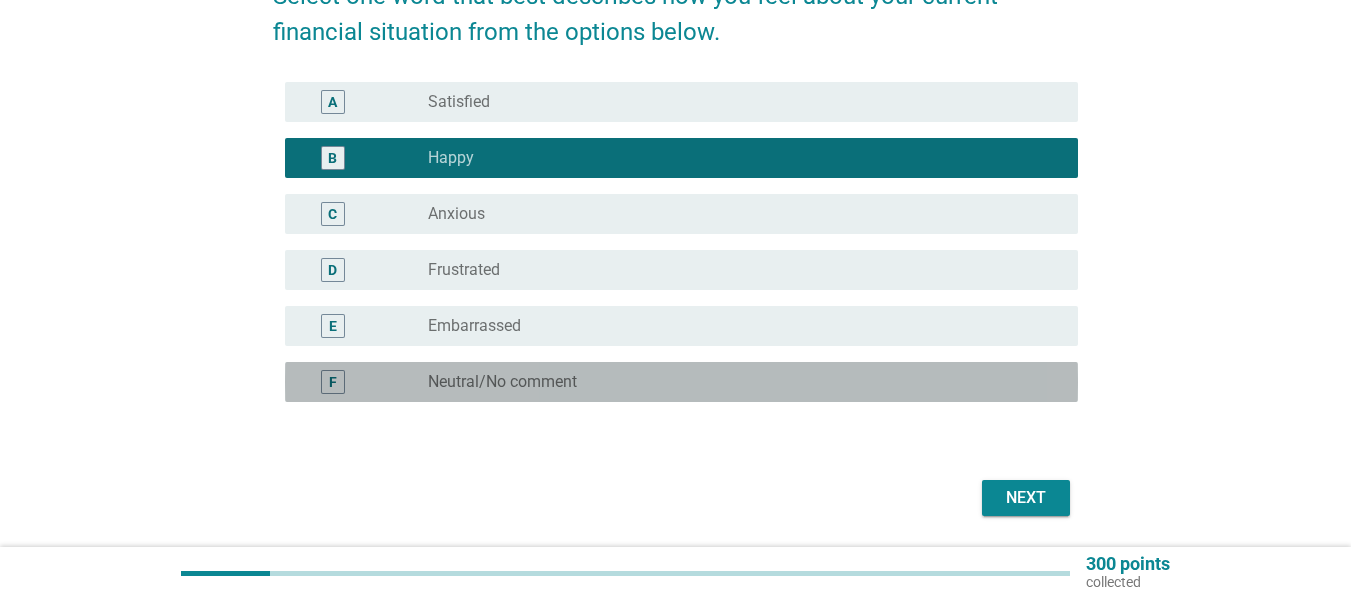 click on "F     radio_button_unchecked Neutral/No comment" at bounding box center (681, 382) 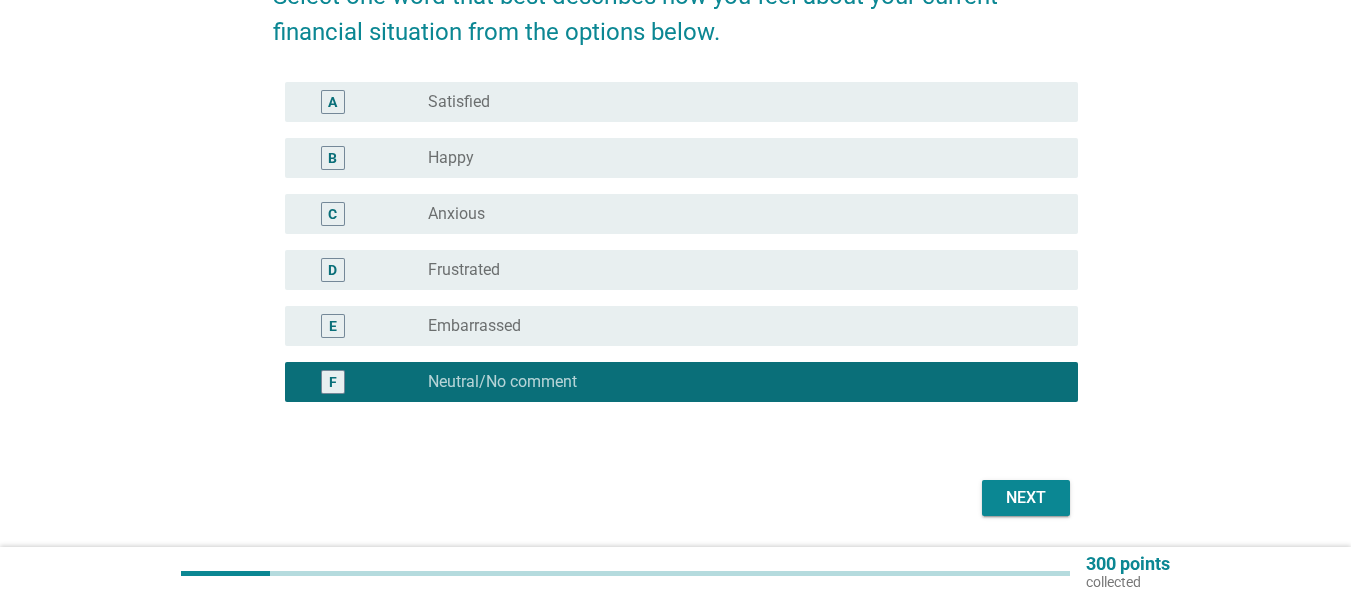 click on "Next" at bounding box center [675, 498] 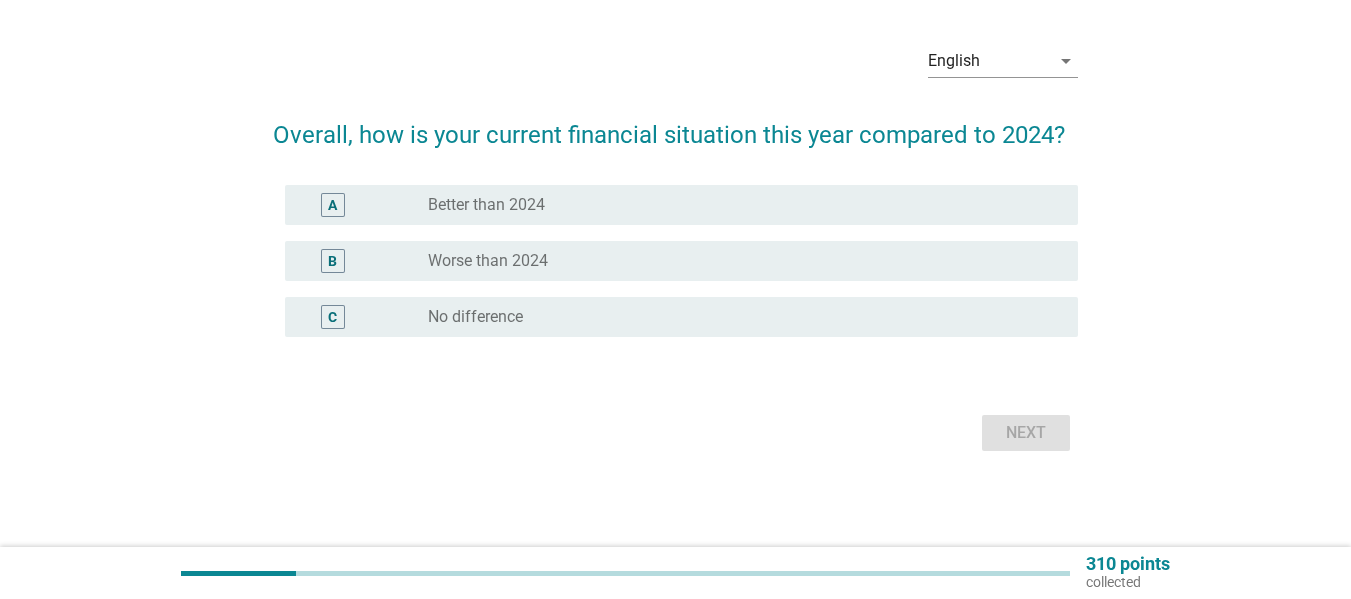 scroll, scrollTop: 0, scrollLeft: 0, axis: both 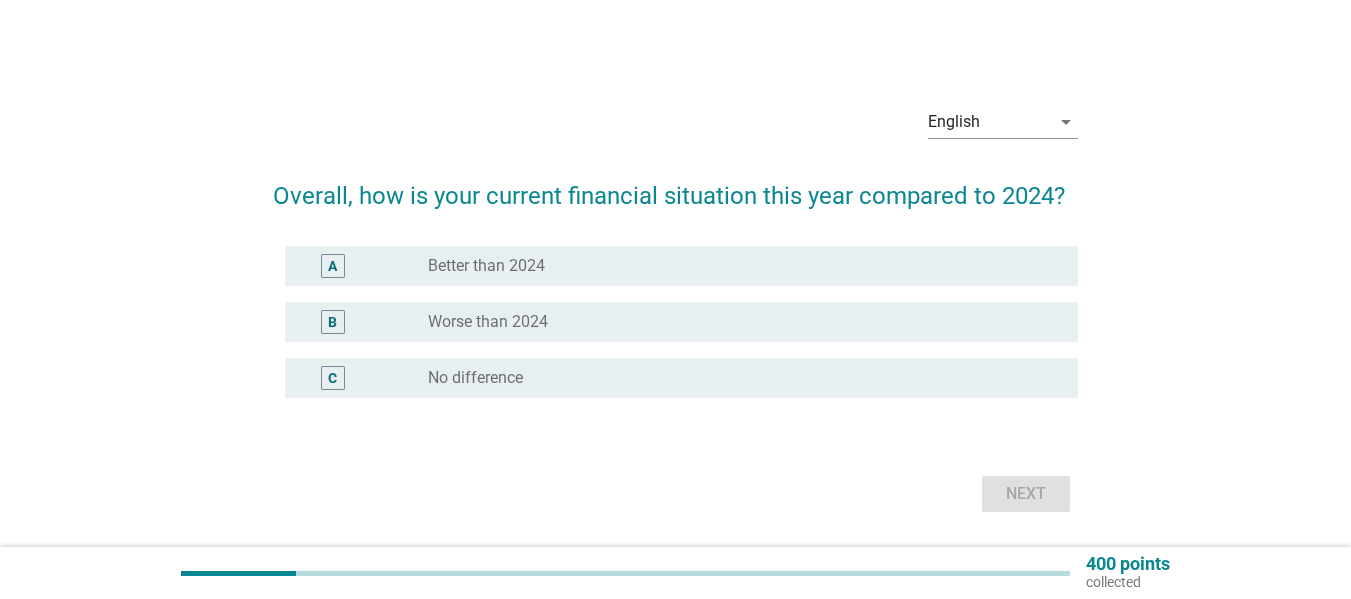 click on "No difference" at bounding box center (475, 378) 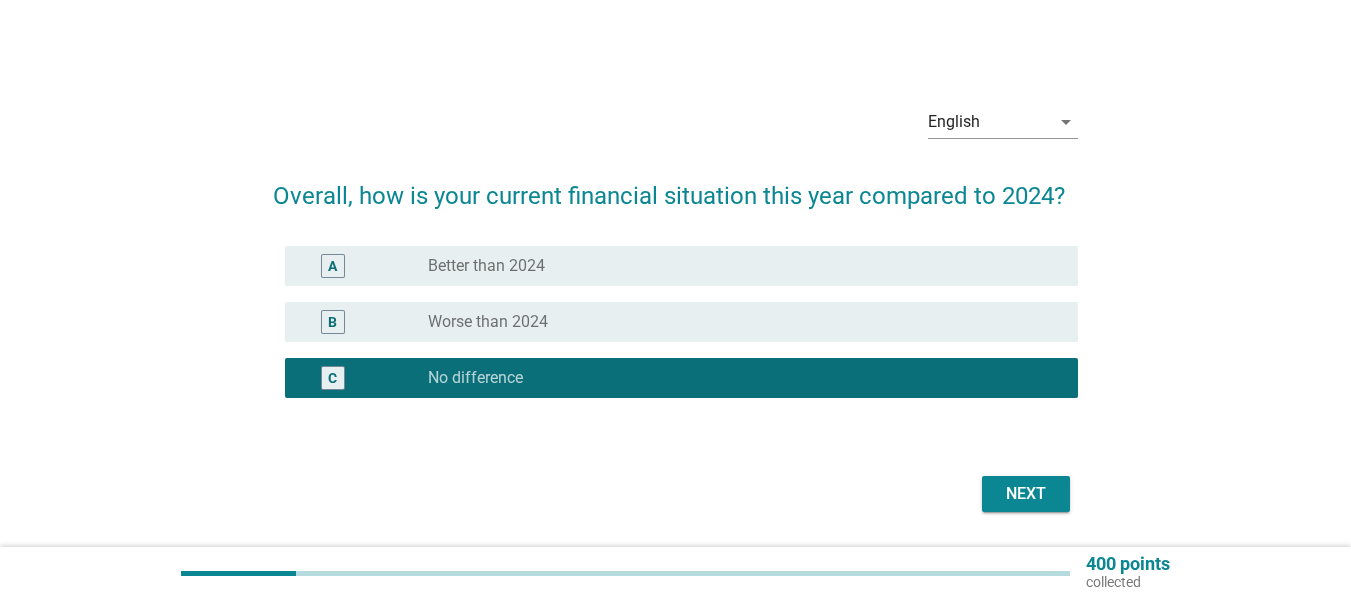 click on "Next" at bounding box center [1026, 494] 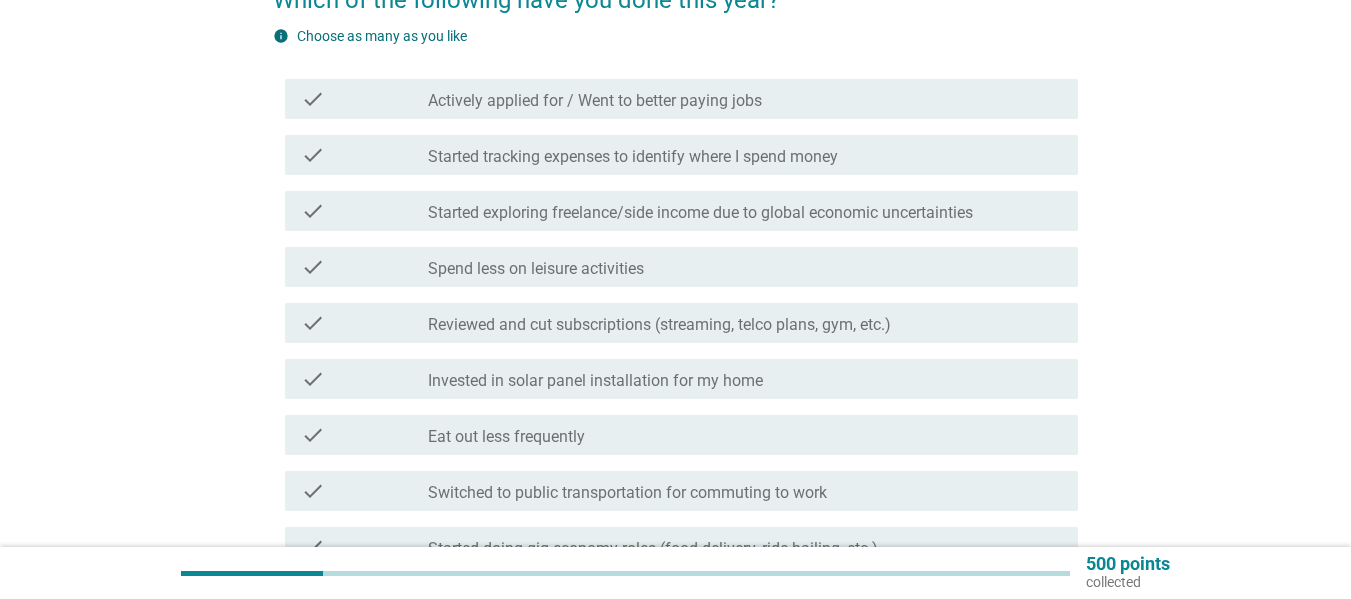 scroll, scrollTop: 200, scrollLeft: 0, axis: vertical 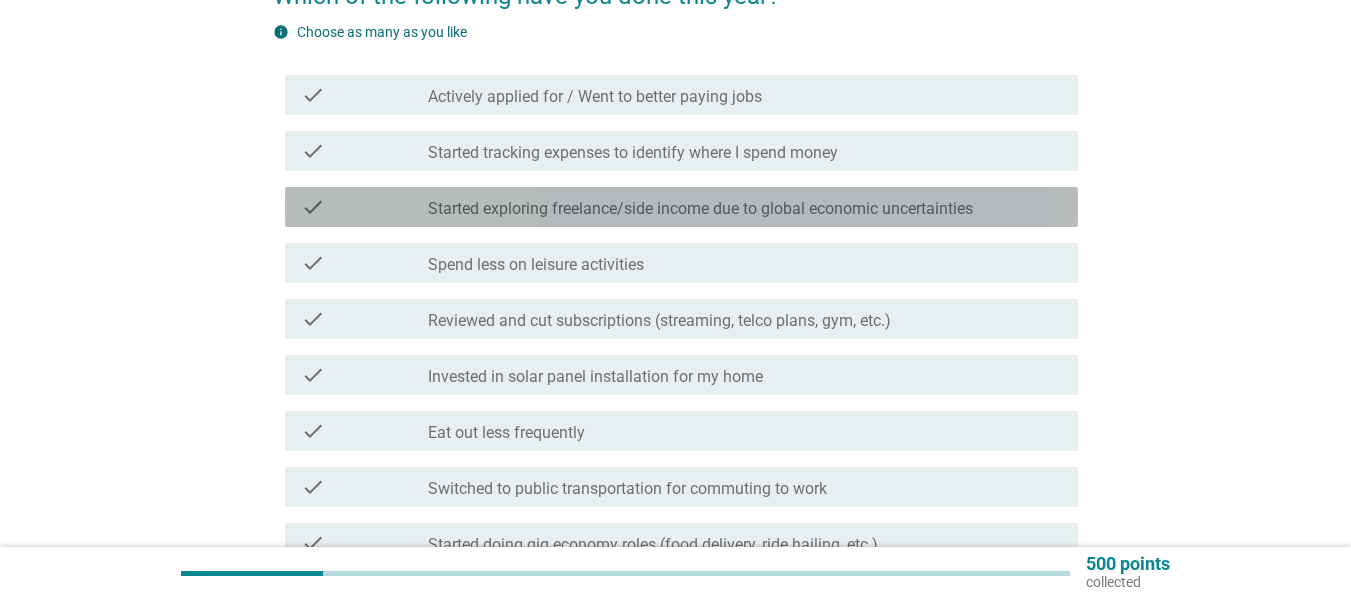 click on "Started exploring freelance/side income due to global economic uncertainties" at bounding box center [700, 209] 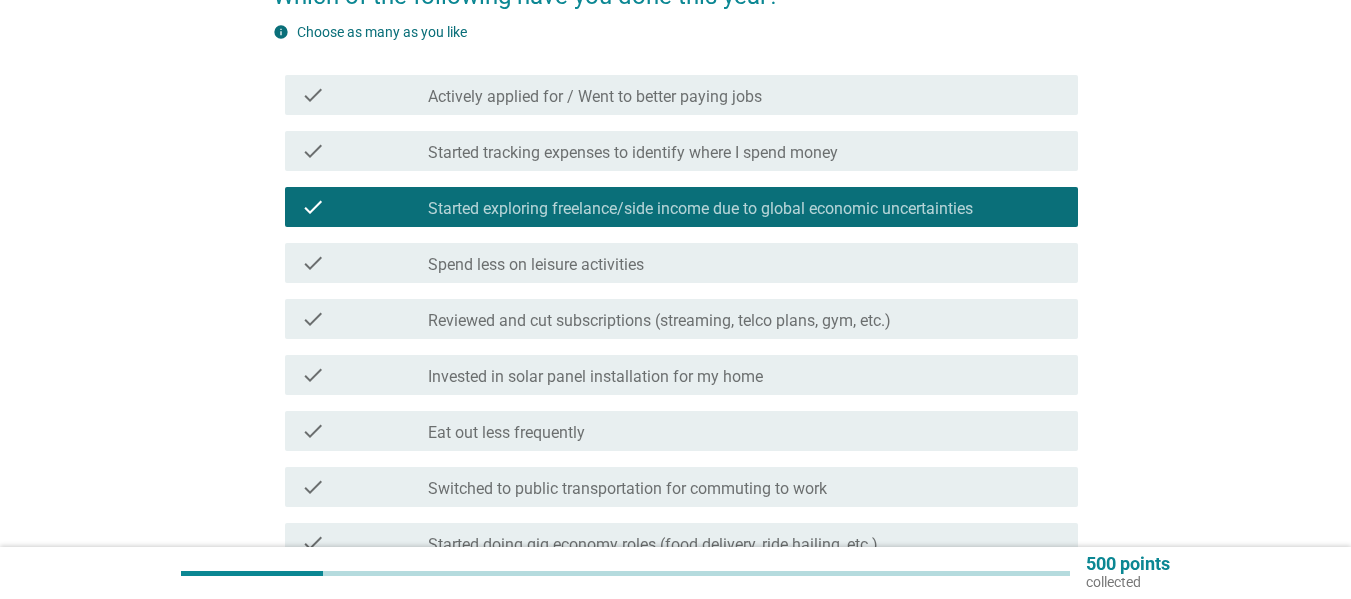 click on "Reviewed and cut subscriptions (streaming, telco plans, gym, etc.)" at bounding box center (659, 321) 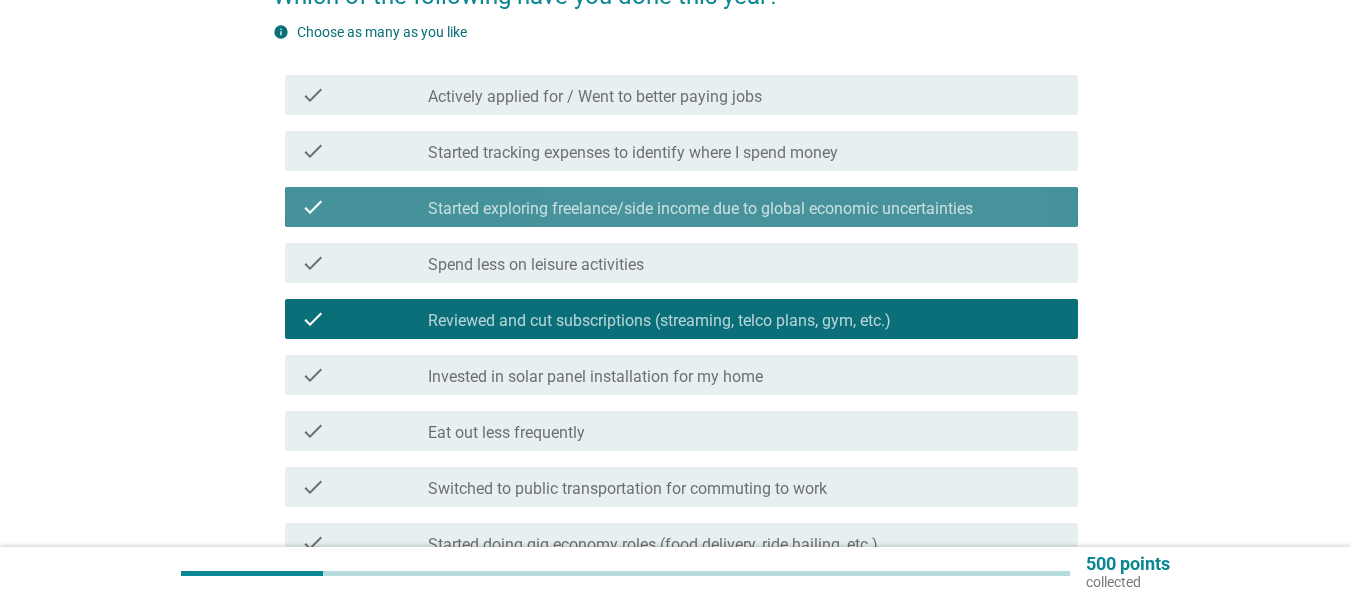 click on "check     check_box Started exploring freelance/side income due to global economic uncertainties" at bounding box center (681, 207) 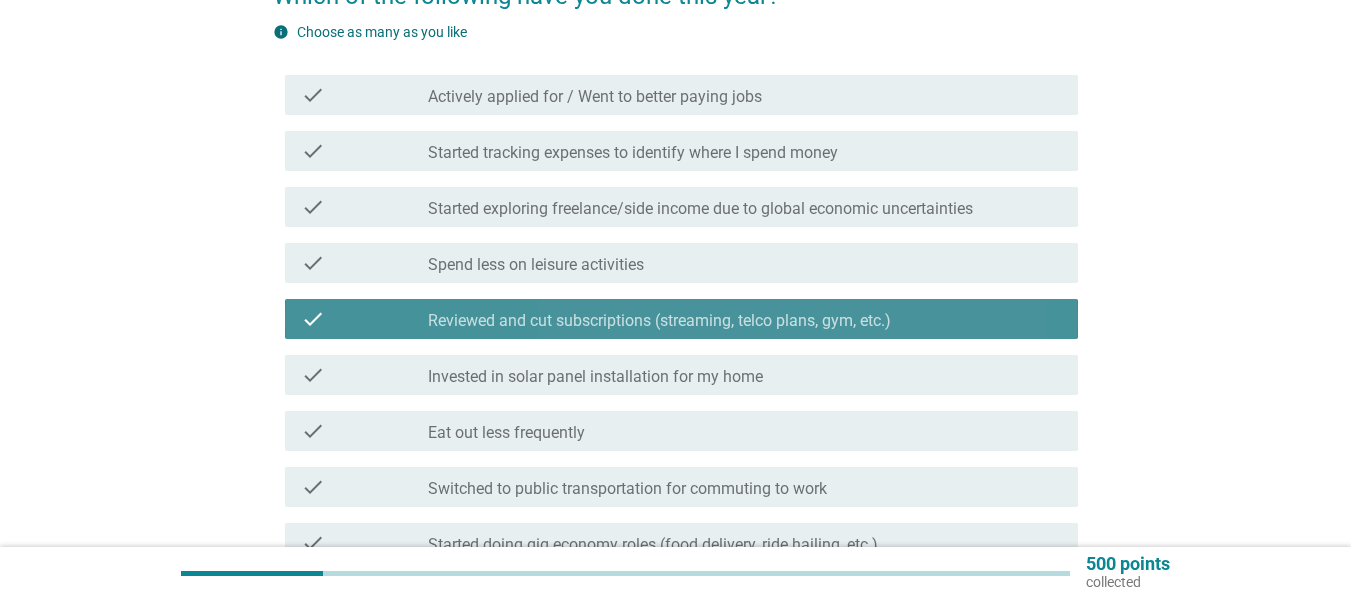 click on "Reviewed and cut subscriptions (streaming, telco plans, gym, etc.)" at bounding box center [659, 321] 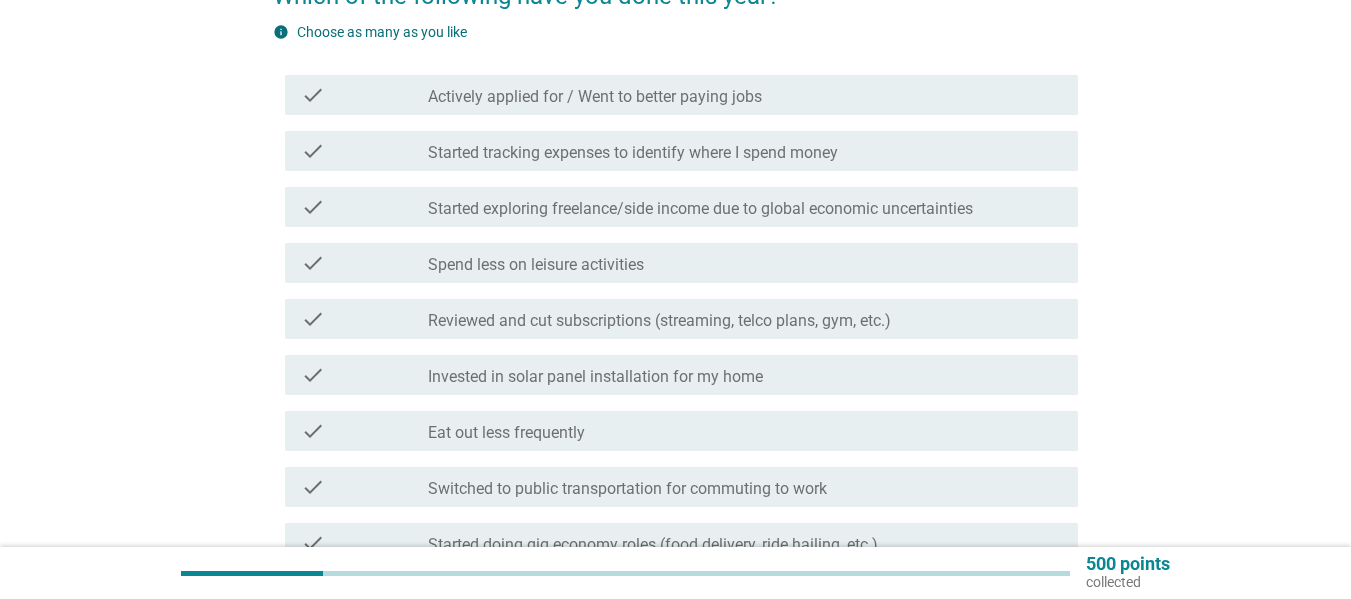 click on "Eat out less frequently" at bounding box center [506, 433] 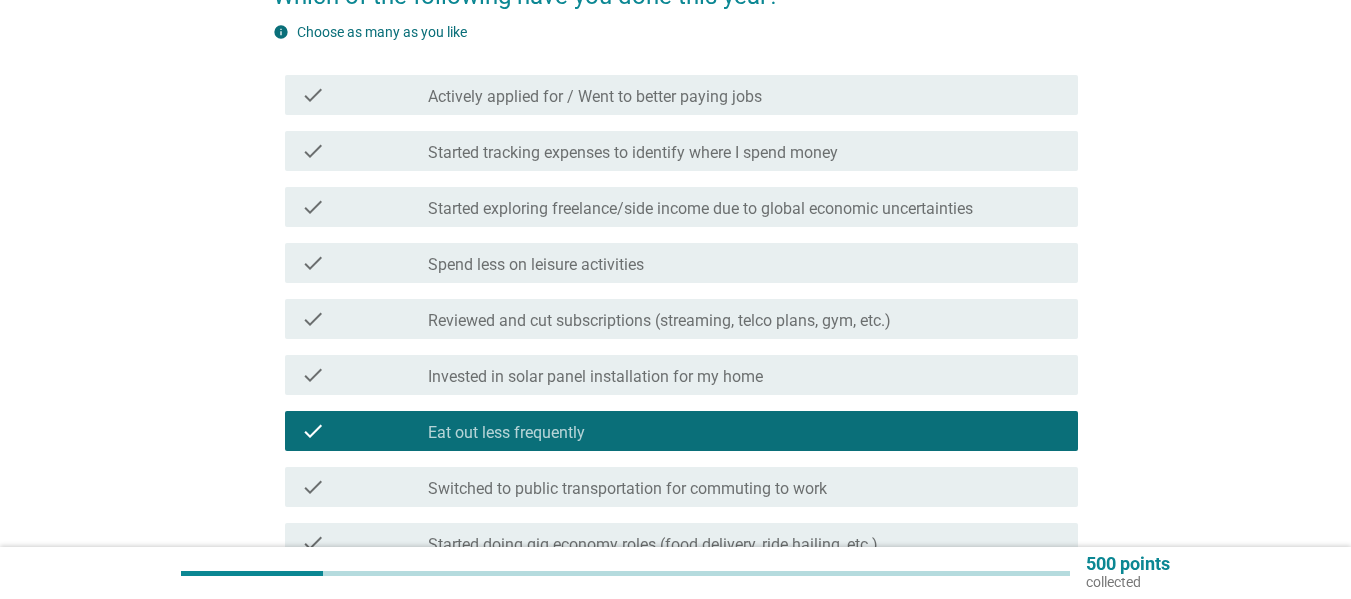 click on "check_box_outline_blank Started tracking expenses to identify where I spend money" at bounding box center [745, 151] 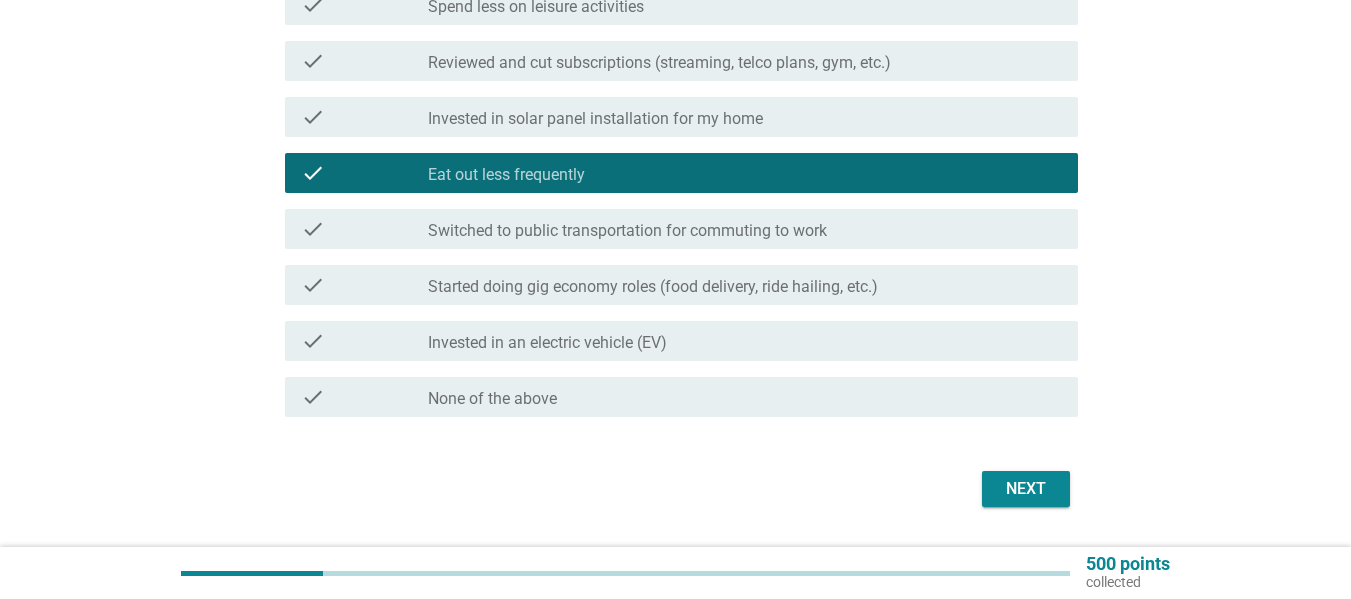 scroll, scrollTop: 514, scrollLeft: 0, axis: vertical 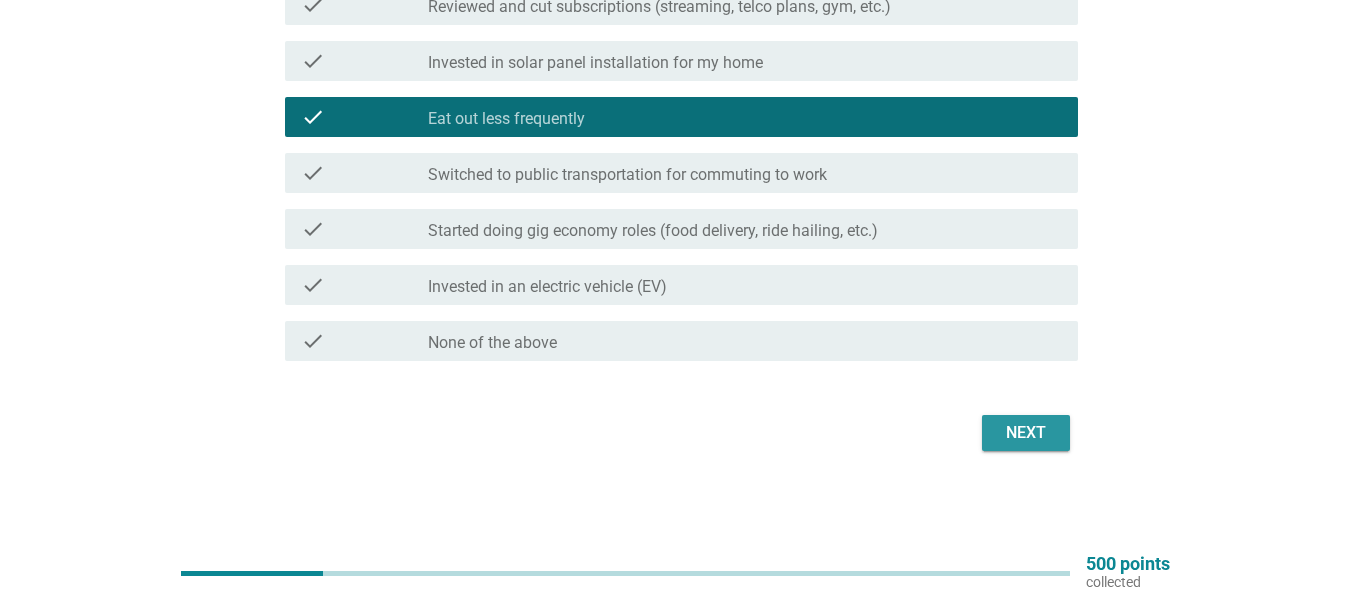 click on "Next" at bounding box center (1026, 433) 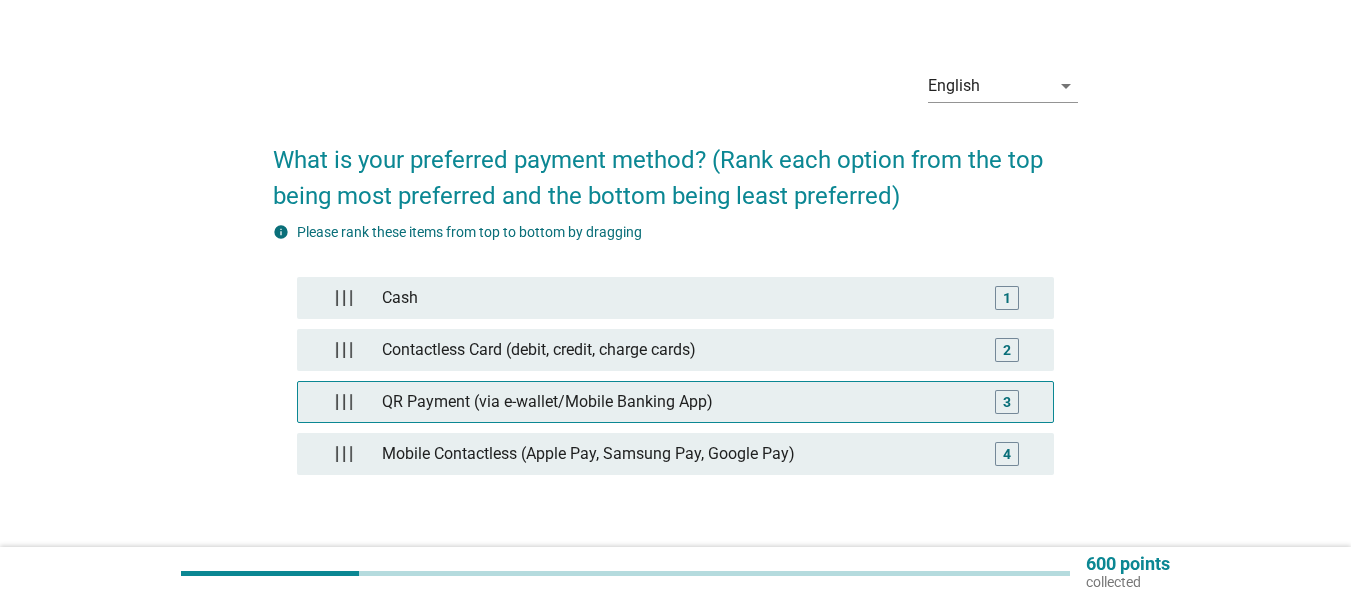 scroll, scrollTop: 100, scrollLeft: 0, axis: vertical 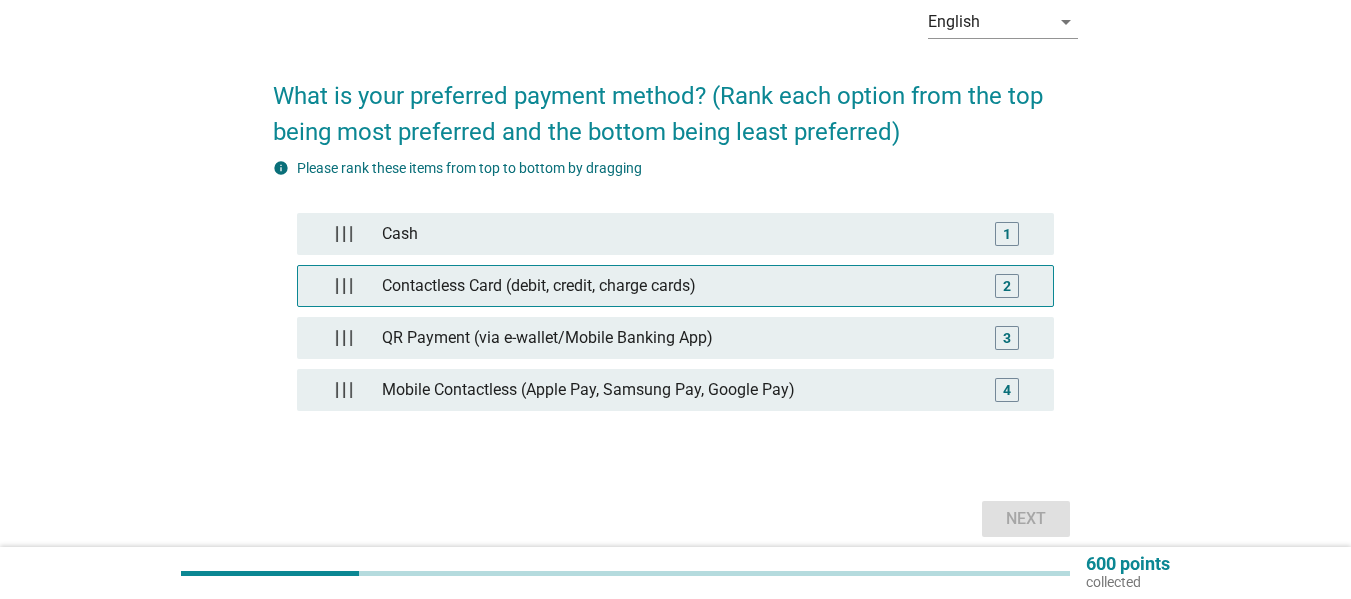 type 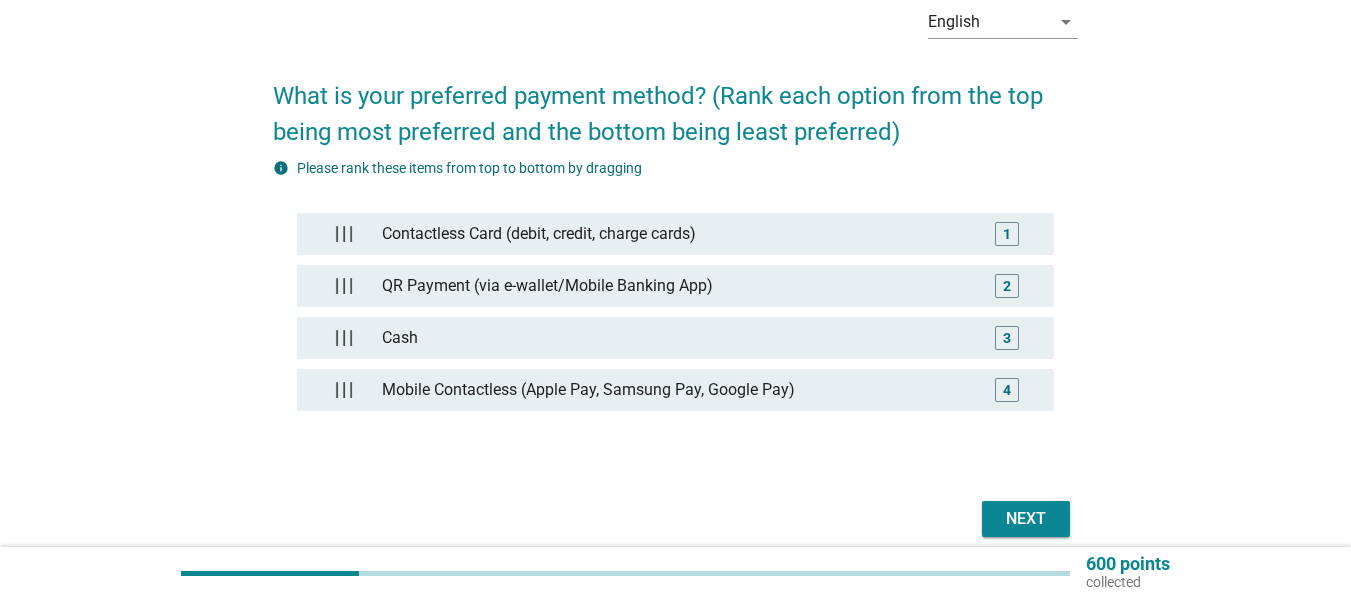 click on "Next" at bounding box center (1026, 519) 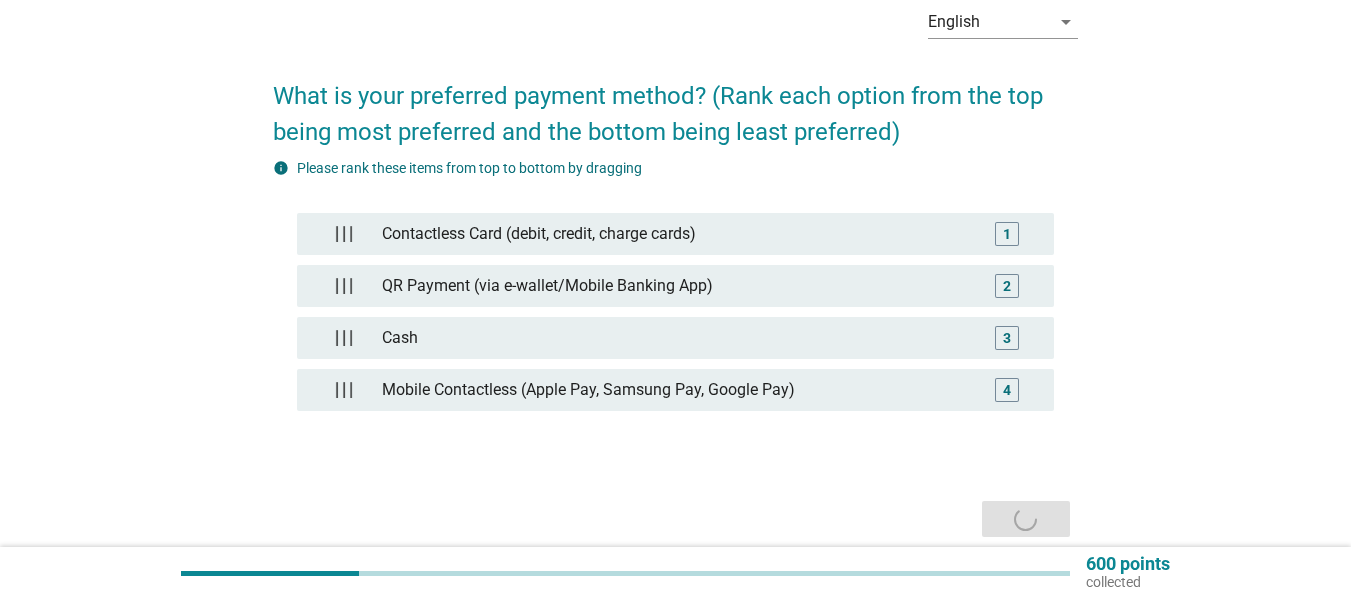 scroll, scrollTop: 0, scrollLeft: 0, axis: both 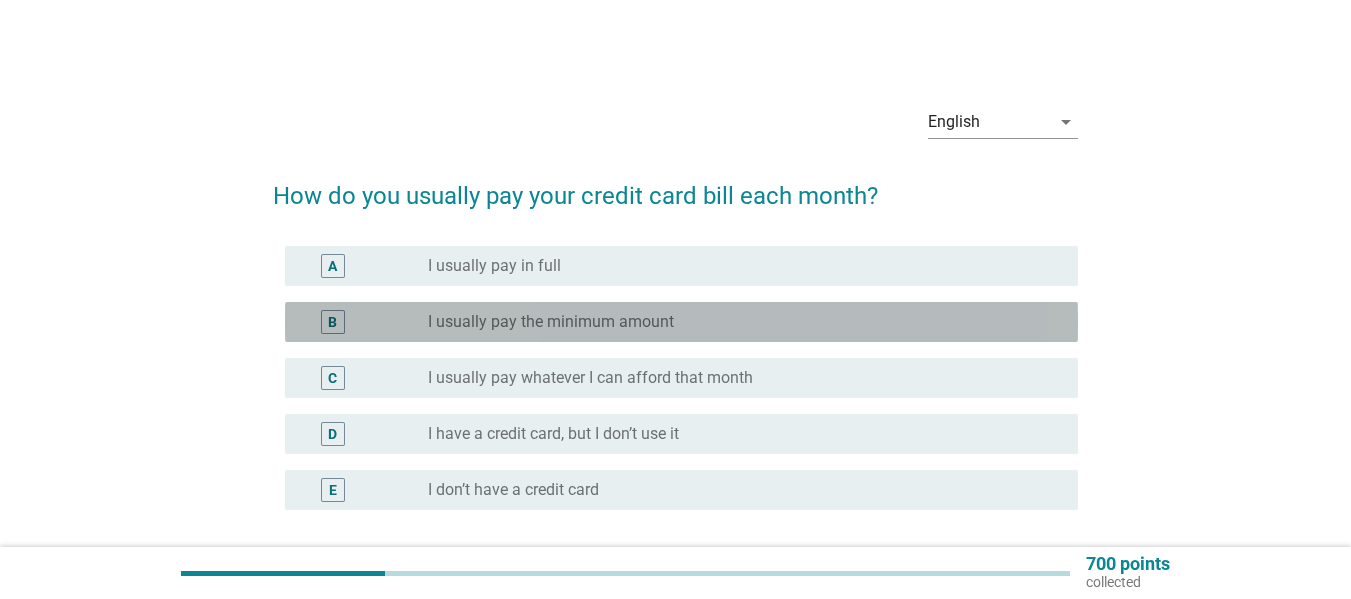 click on "I usually pay the minimum amount" at bounding box center (551, 322) 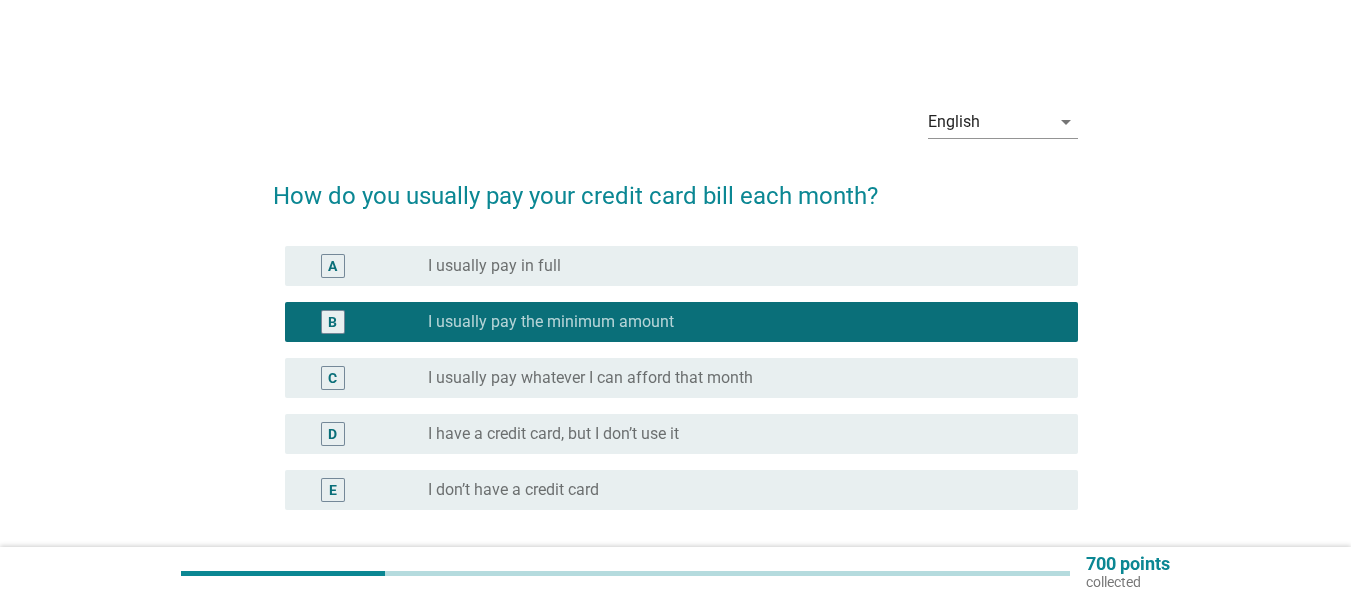 click on "I usually pay in full" at bounding box center [494, 266] 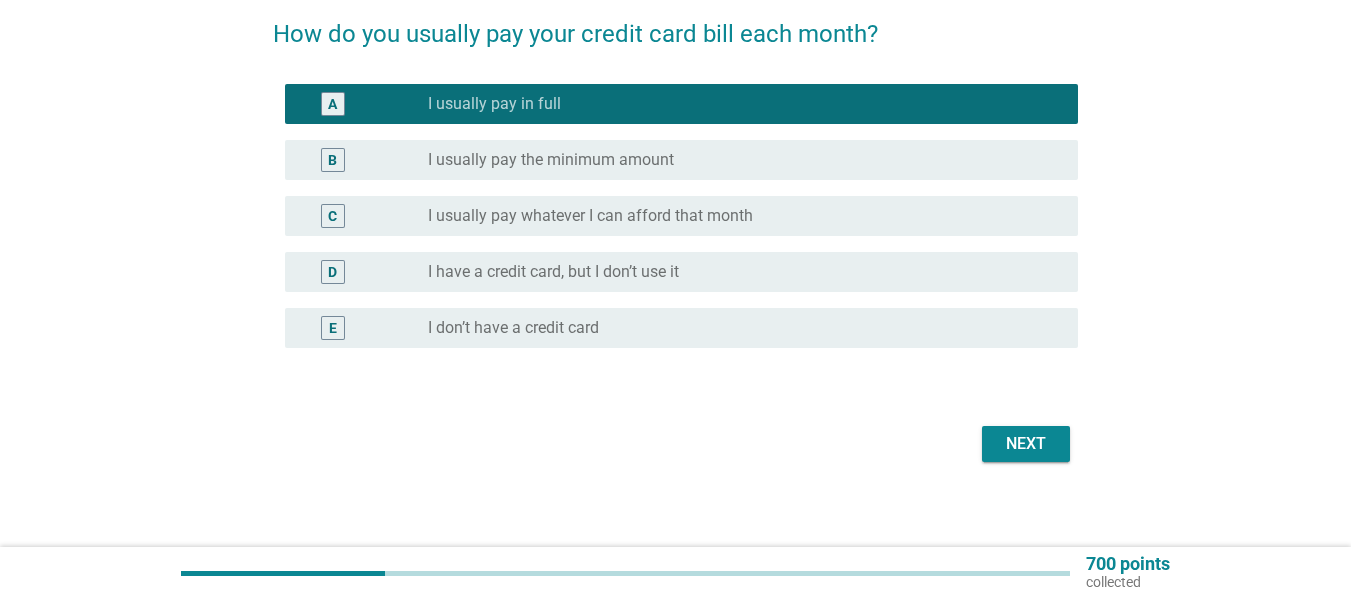 scroll, scrollTop: 173, scrollLeft: 0, axis: vertical 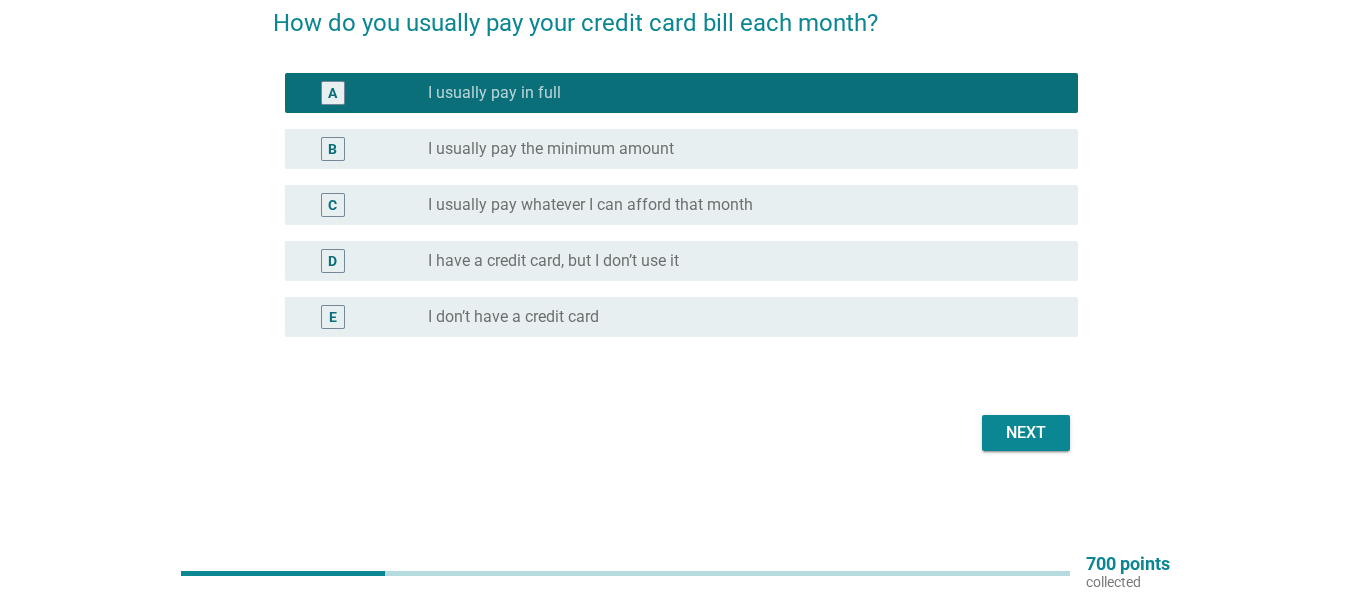 click on "Next" at bounding box center [1026, 433] 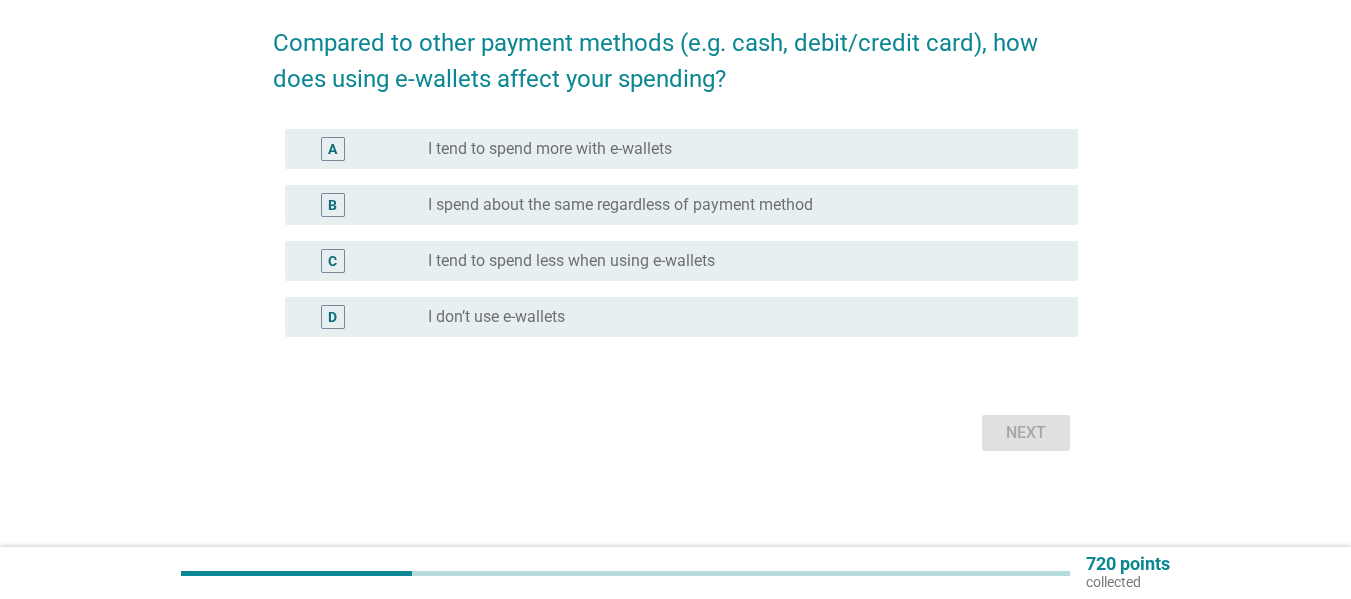 scroll, scrollTop: 0, scrollLeft: 0, axis: both 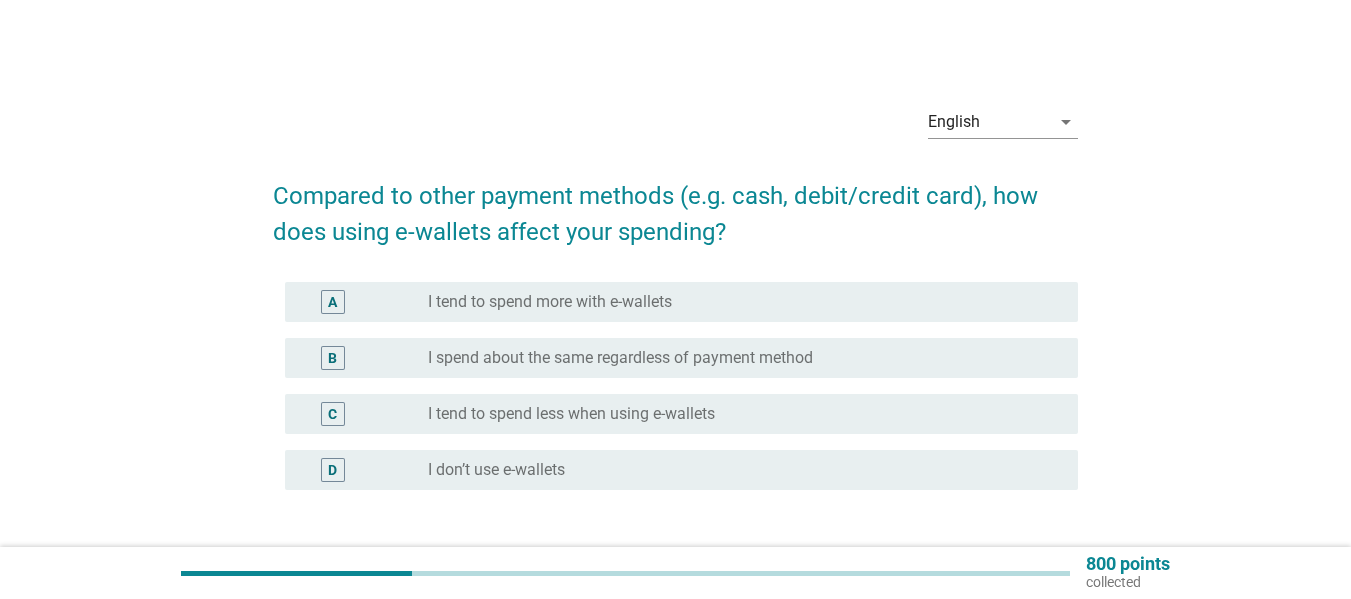 click on "I spend about the same regardless of payment method" at bounding box center (620, 358) 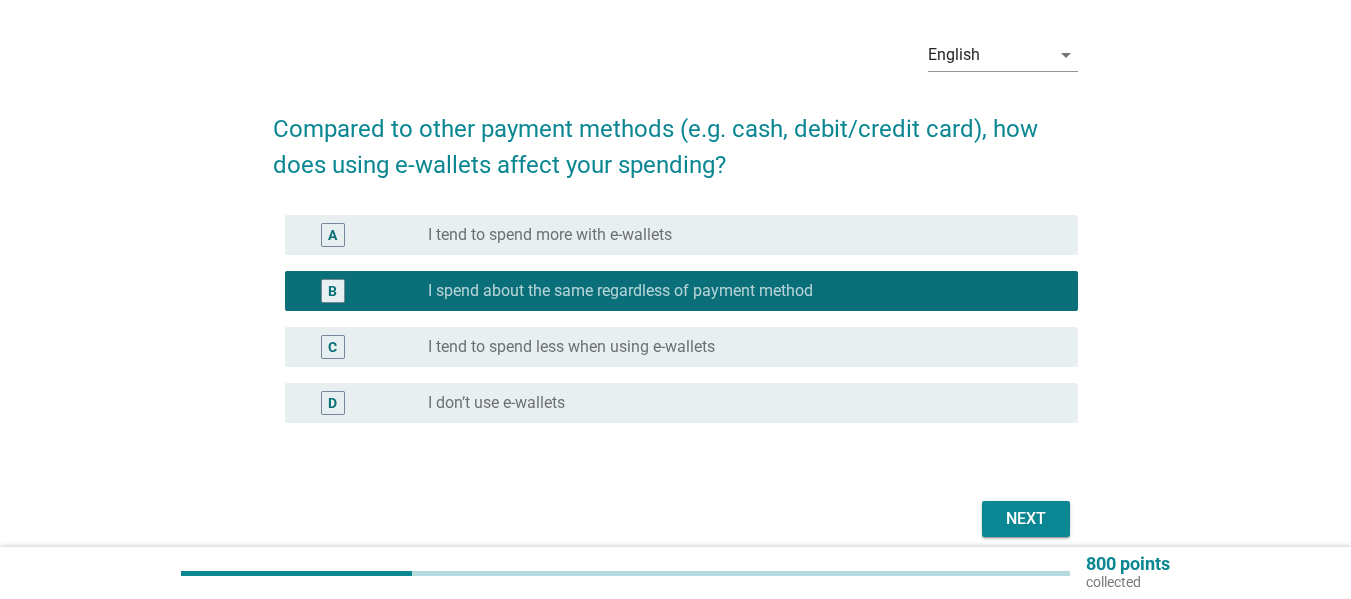 scroll, scrollTop: 153, scrollLeft: 0, axis: vertical 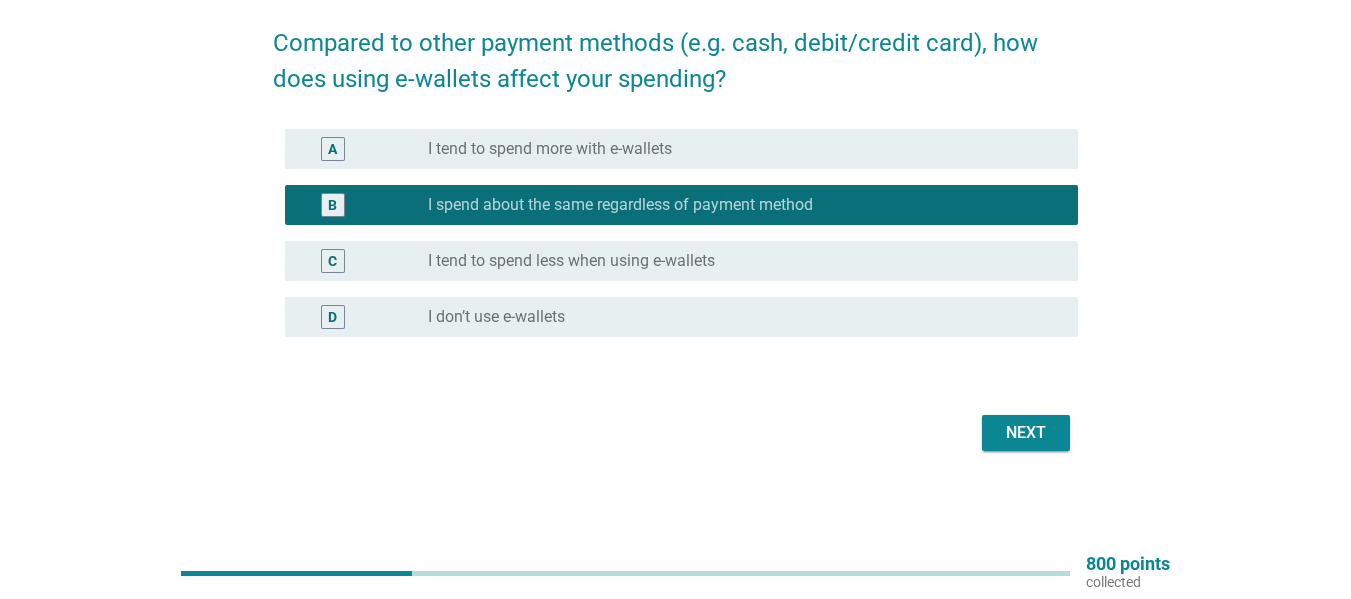 click on "Next" at bounding box center [1026, 433] 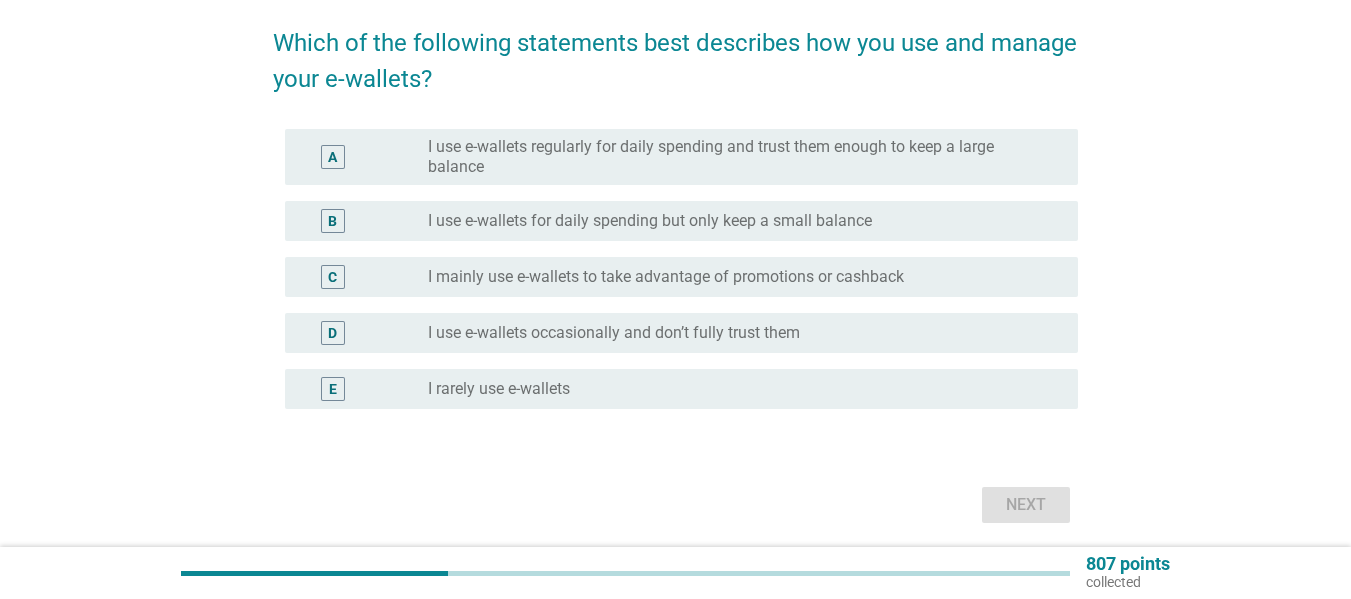 scroll, scrollTop: 0, scrollLeft: 0, axis: both 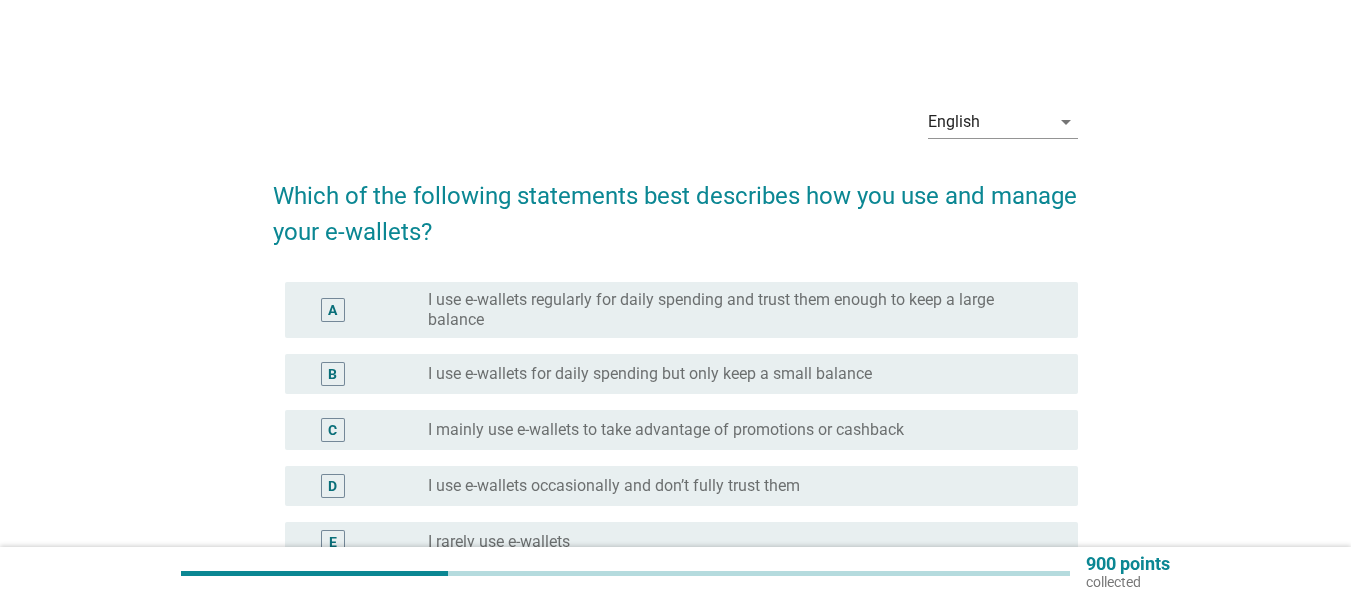 click on "I use e-wallets for daily spending but only keep a small balance" at bounding box center [650, 374] 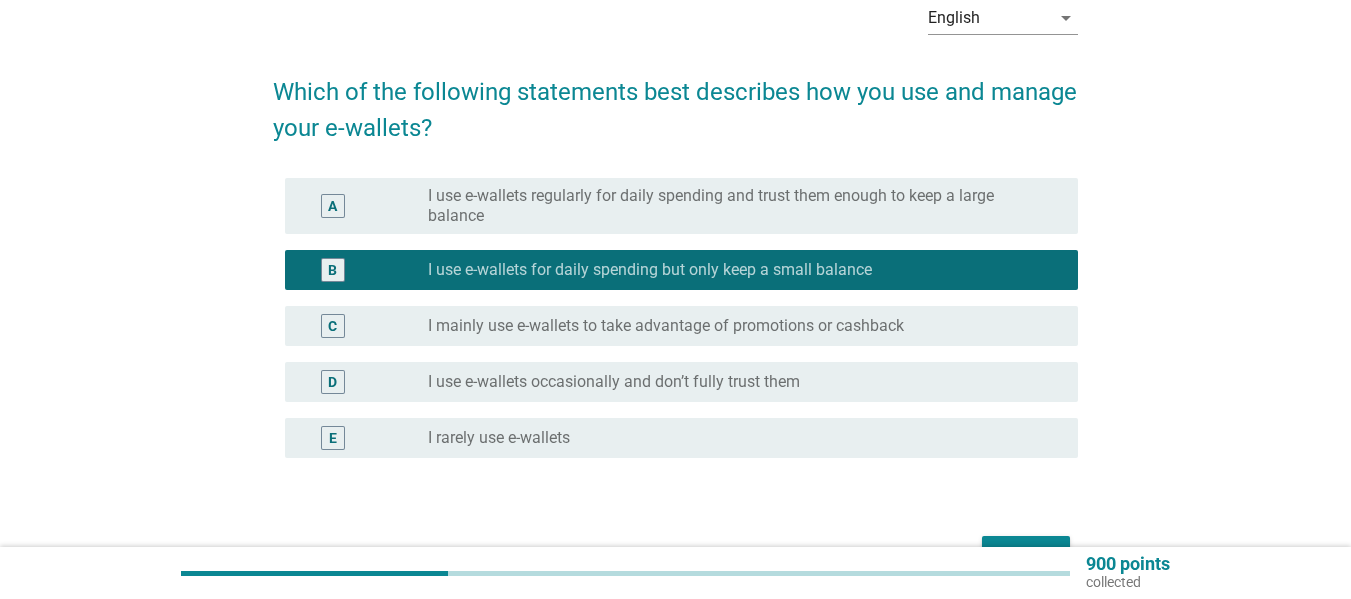scroll, scrollTop: 200, scrollLeft: 0, axis: vertical 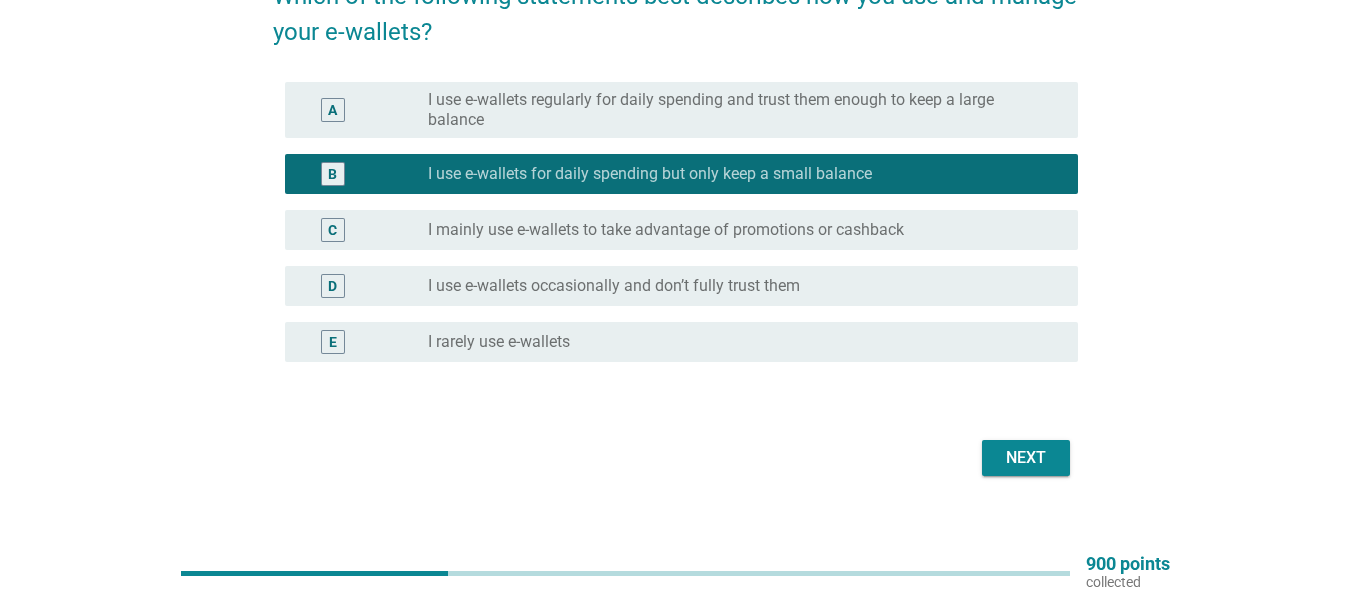 click on "Next" at bounding box center (675, 458) 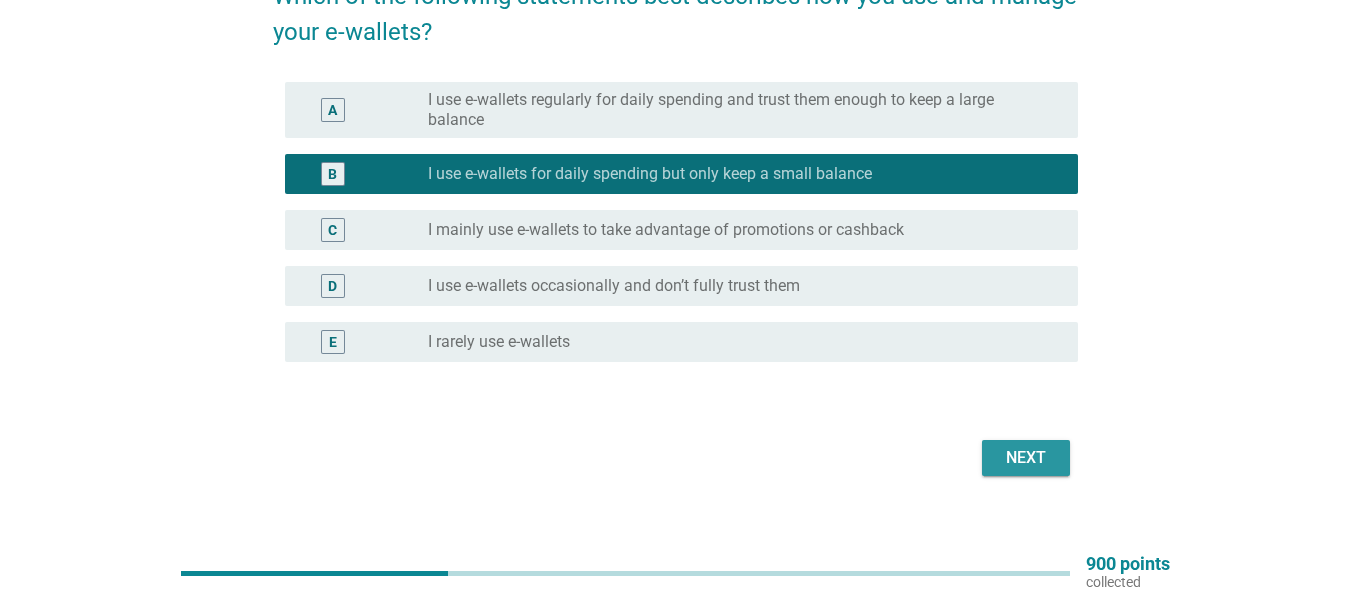 click on "Next" at bounding box center [1026, 458] 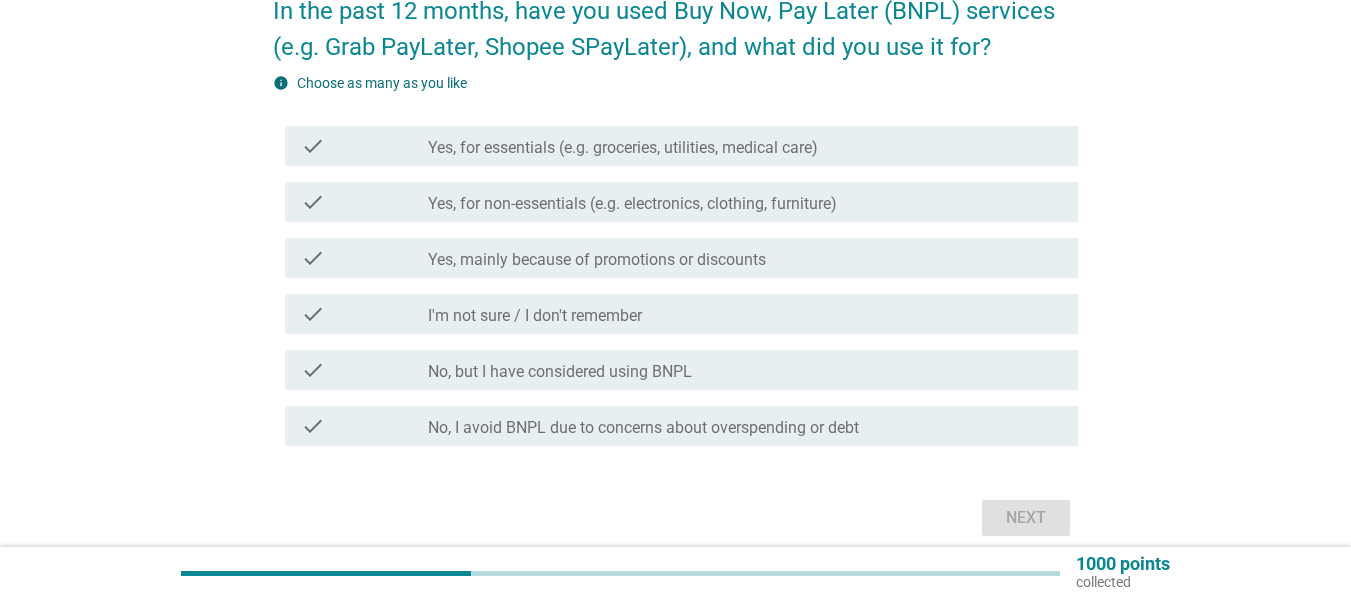 scroll, scrollTop: 270, scrollLeft: 0, axis: vertical 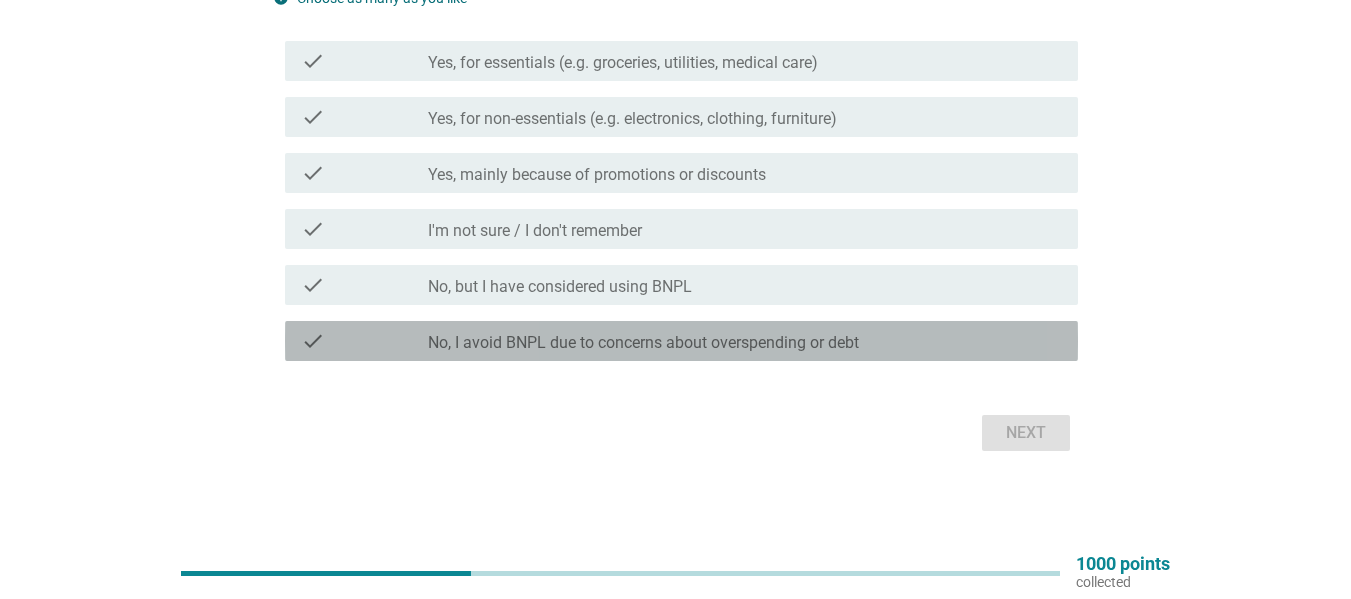 click on "No, I avoid BNPL due to concerns about overspending or debt" at bounding box center (643, 343) 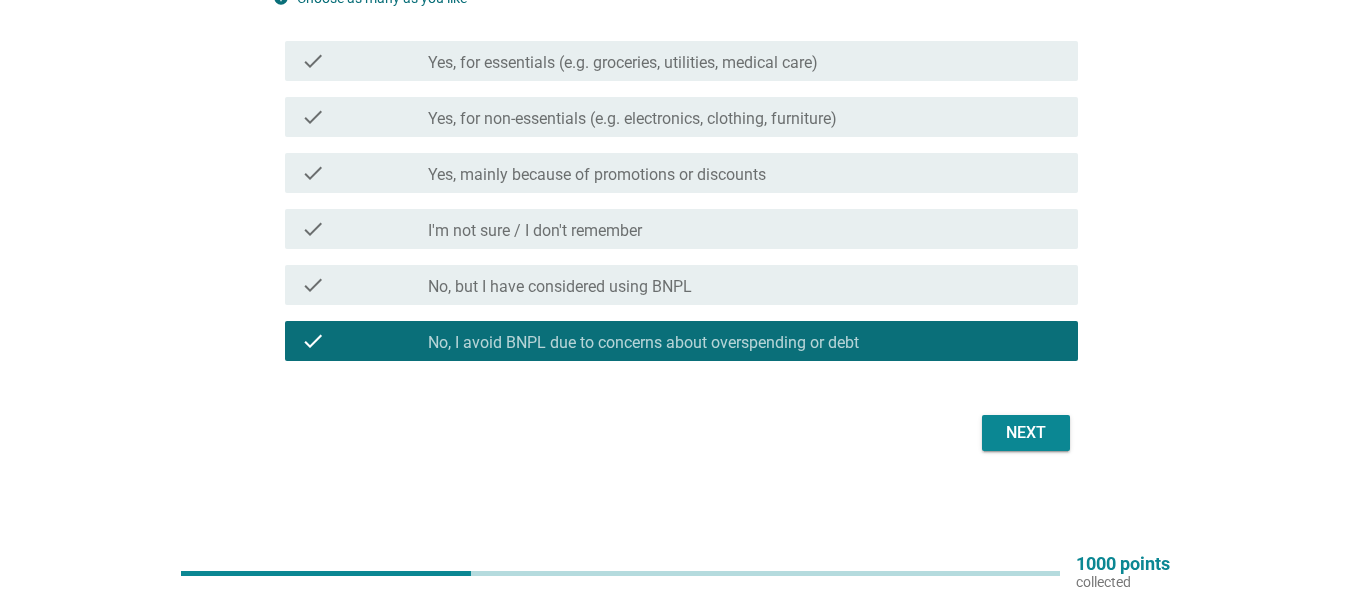 click on "Next" at bounding box center [1026, 433] 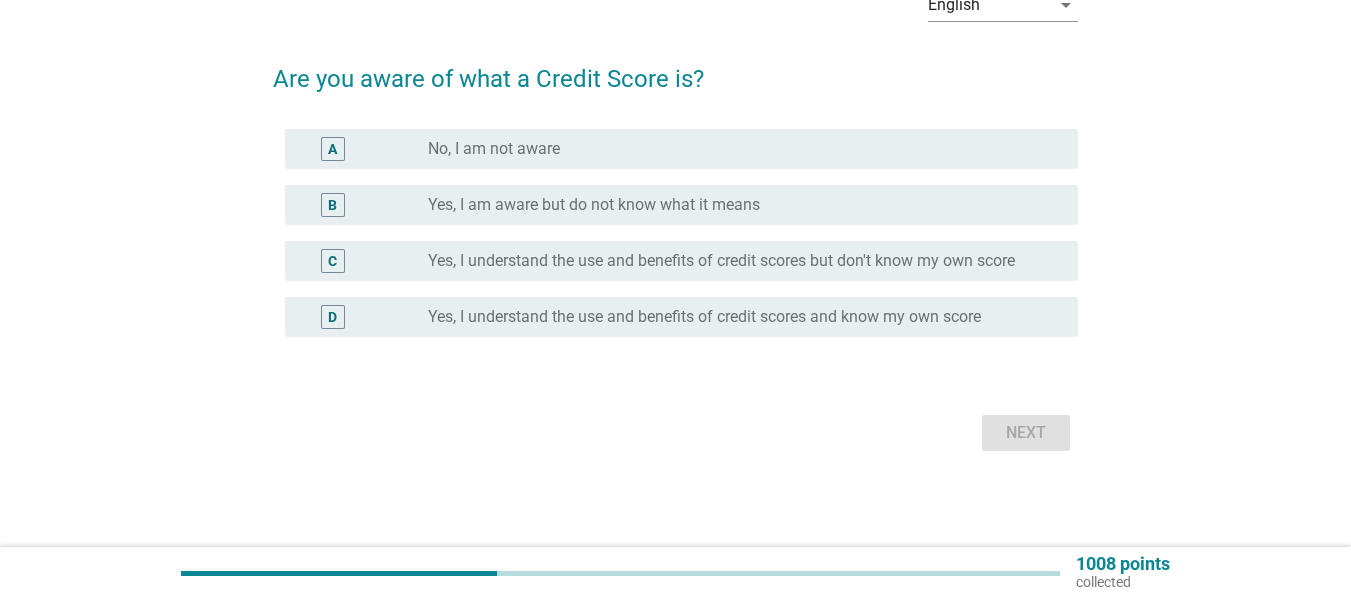 scroll, scrollTop: 0, scrollLeft: 0, axis: both 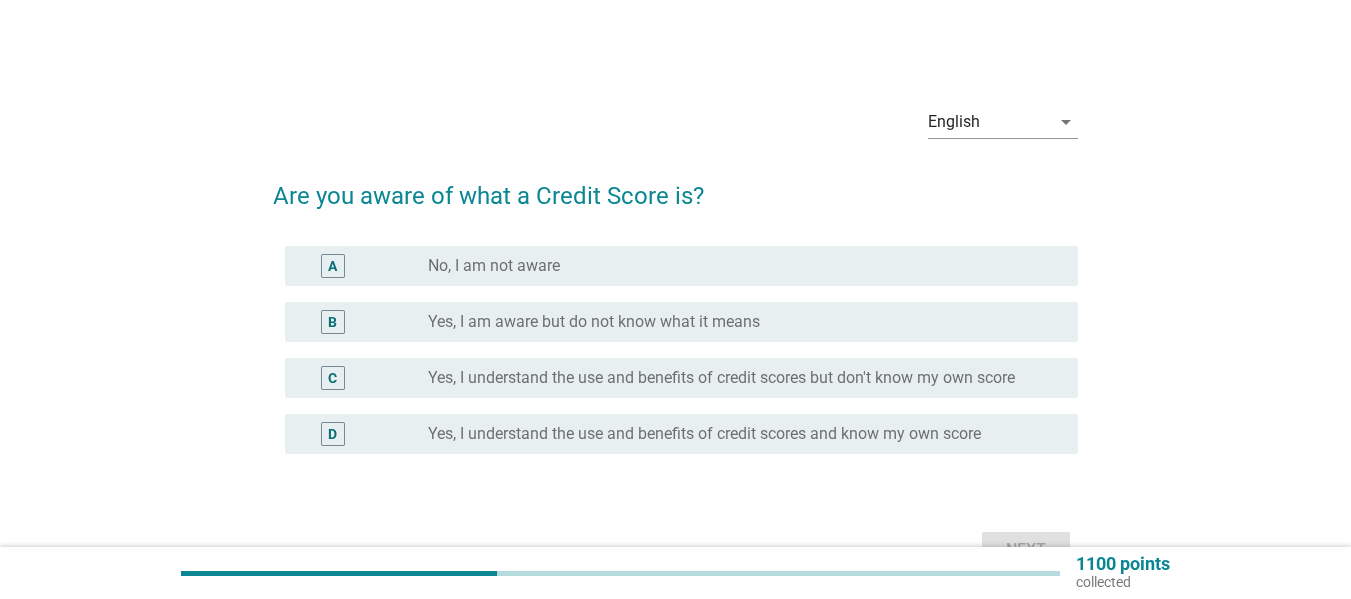 click on "radio_button_unchecked No, I am not aware" at bounding box center [745, 266] 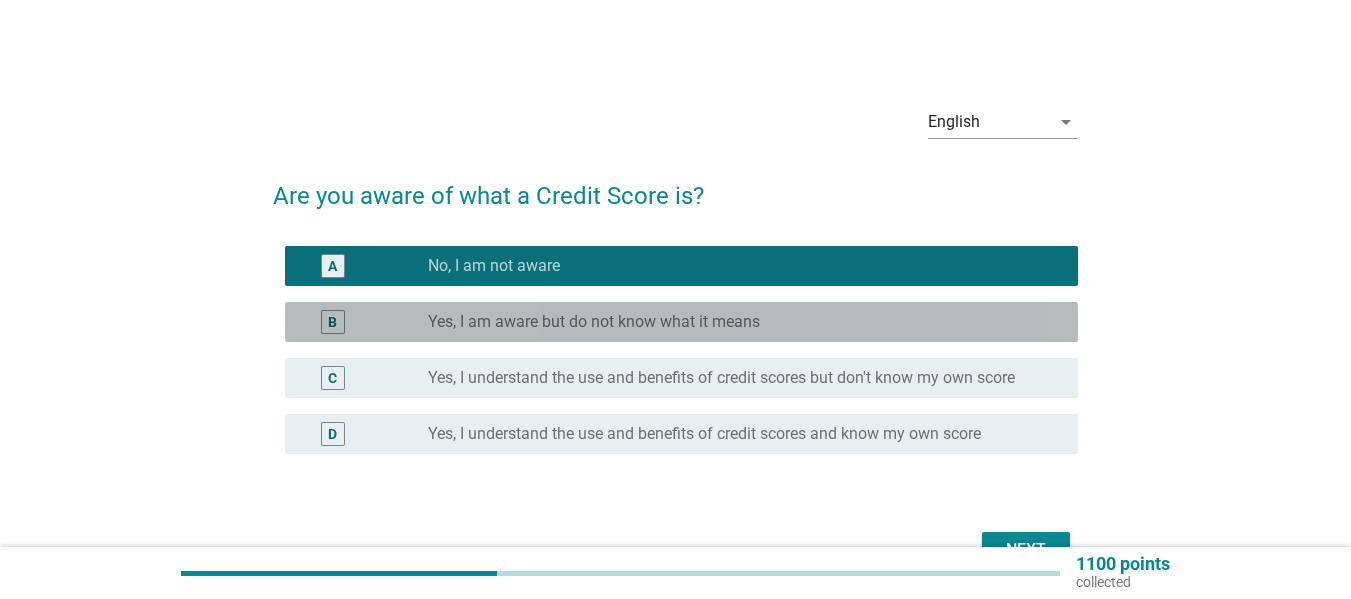 click on "B     radio_button_unchecked Yes, I am aware but do not know what it means" at bounding box center (681, 322) 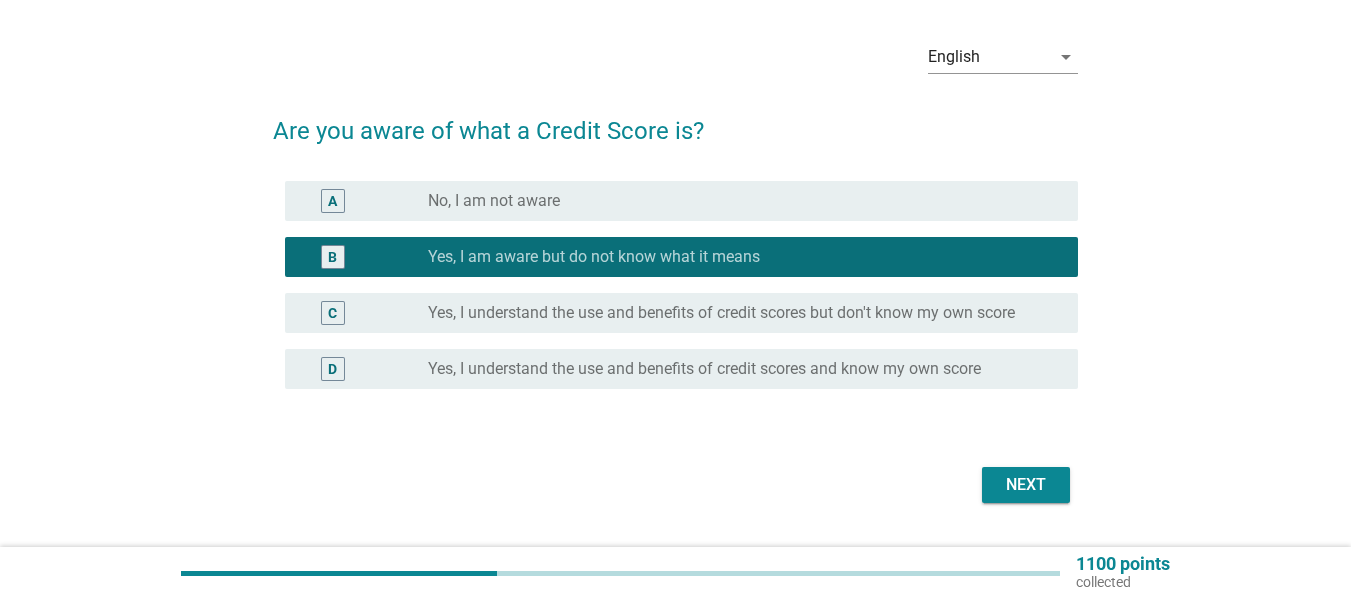 scroll, scrollTop: 100, scrollLeft: 0, axis: vertical 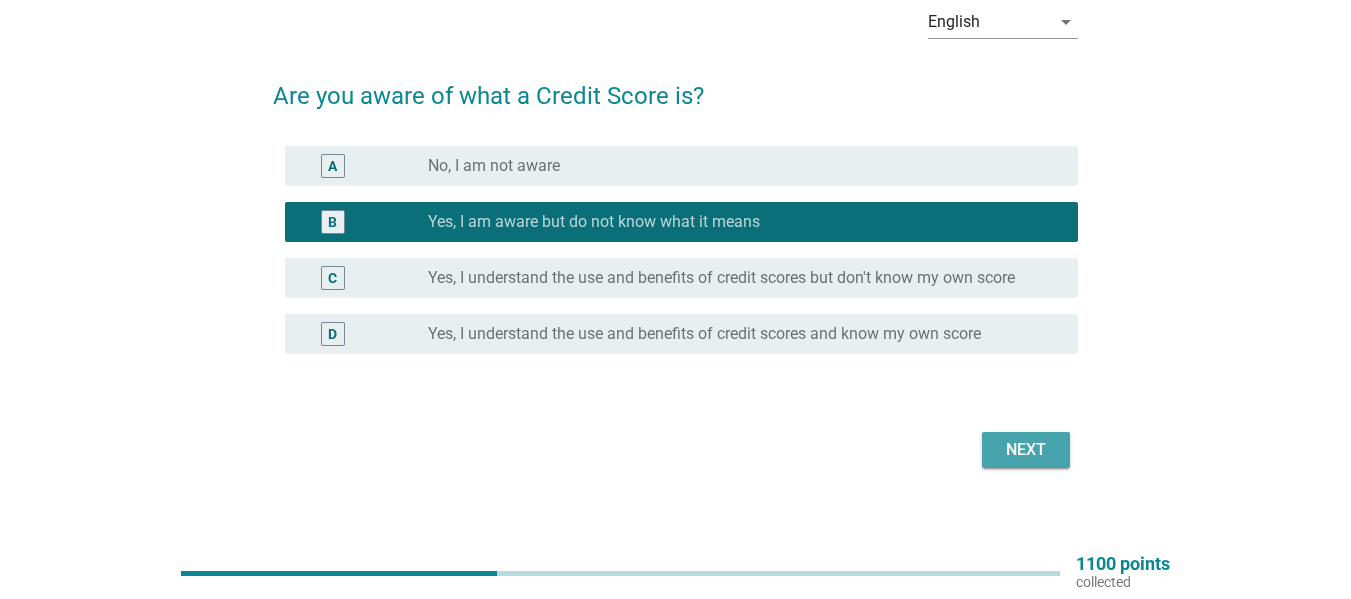 click on "Next" at bounding box center (1026, 450) 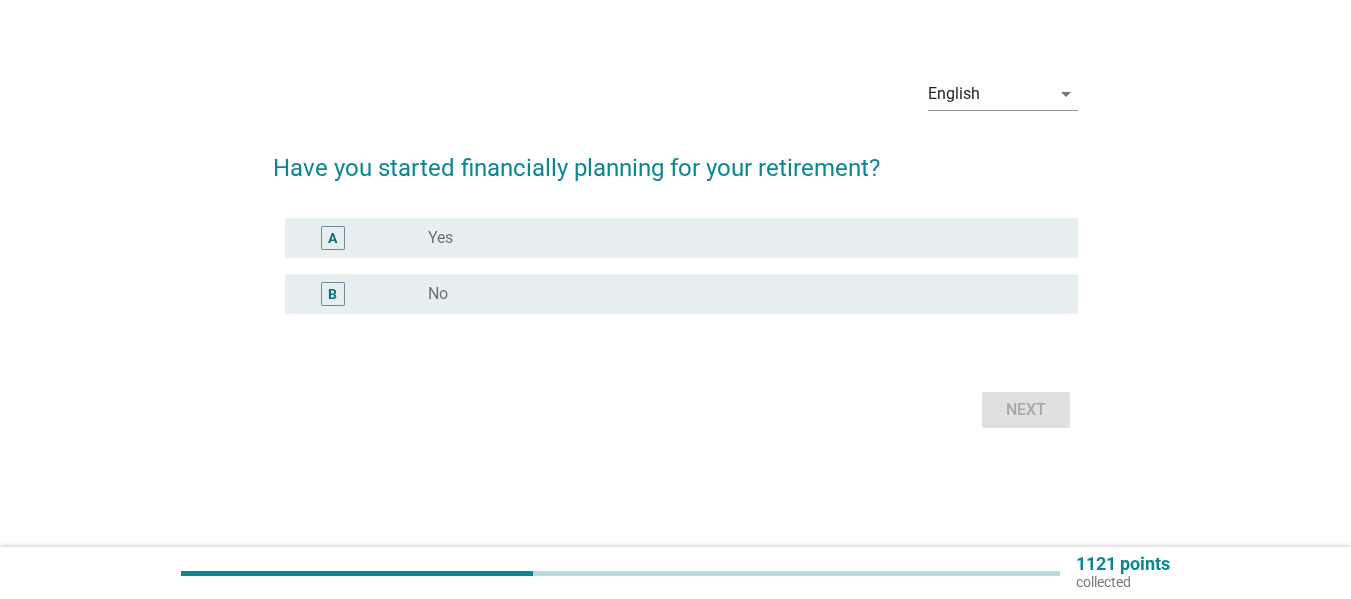 scroll, scrollTop: 0, scrollLeft: 0, axis: both 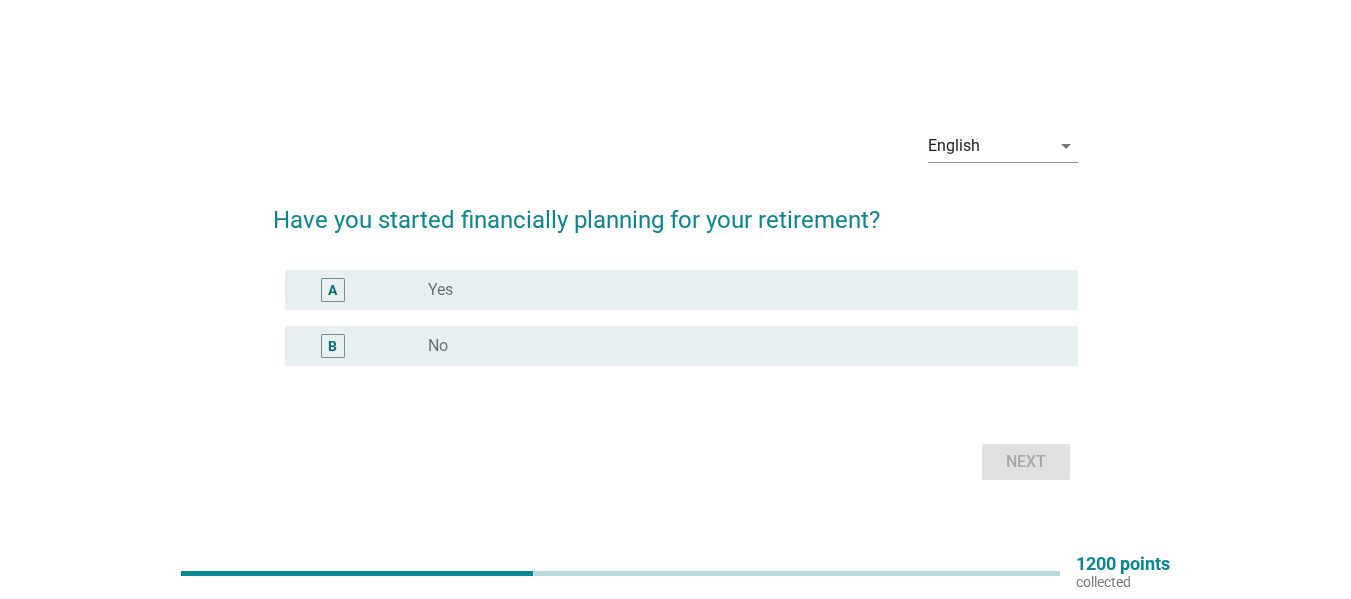 click on "radio_button_unchecked No" at bounding box center [737, 346] 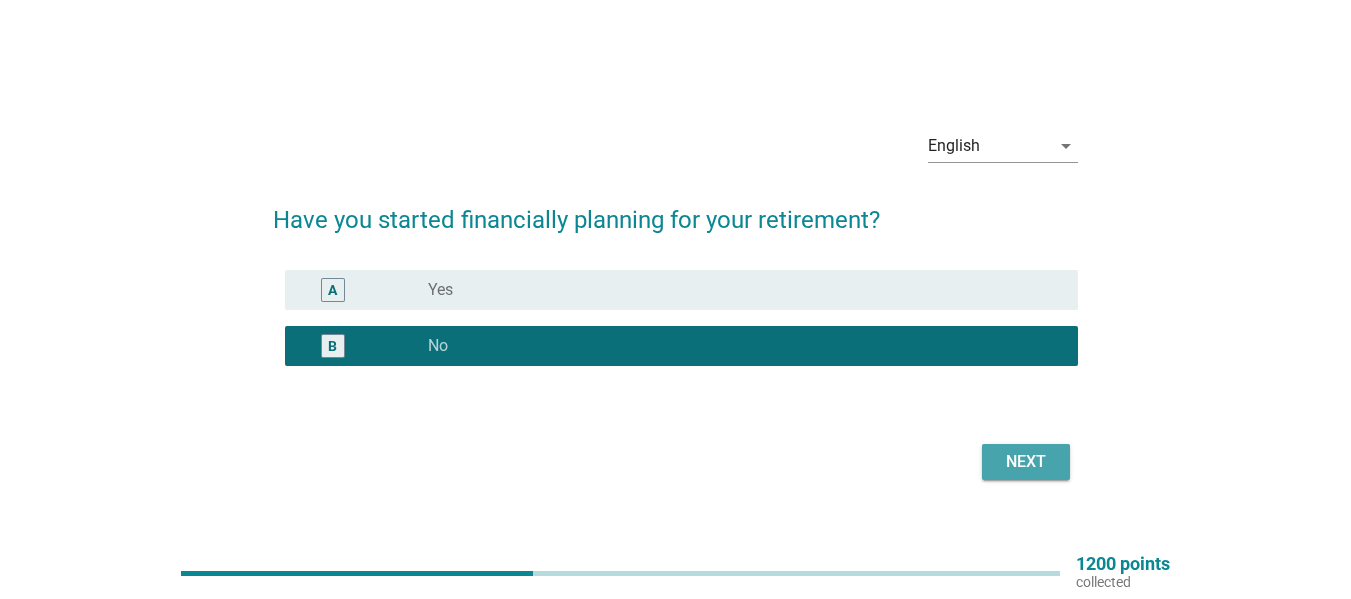click on "Next" at bounding box center (1026, 462) 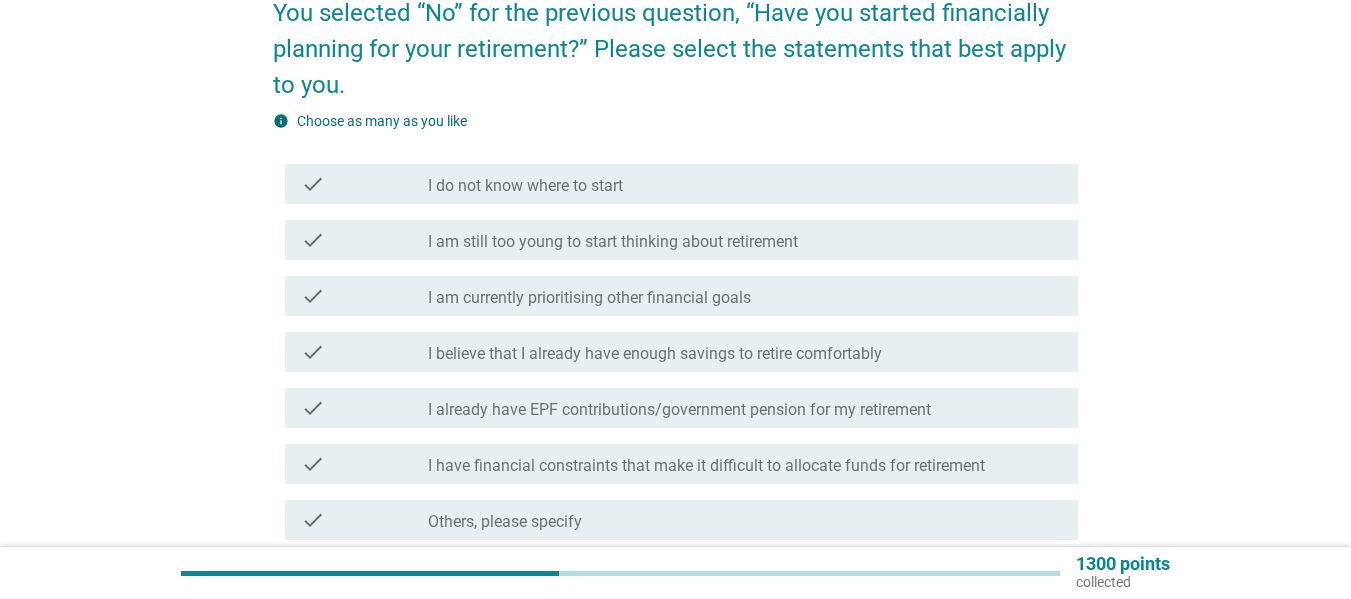 scroll, scrollTop: 200, scrollLeft: 0, axis: vertical 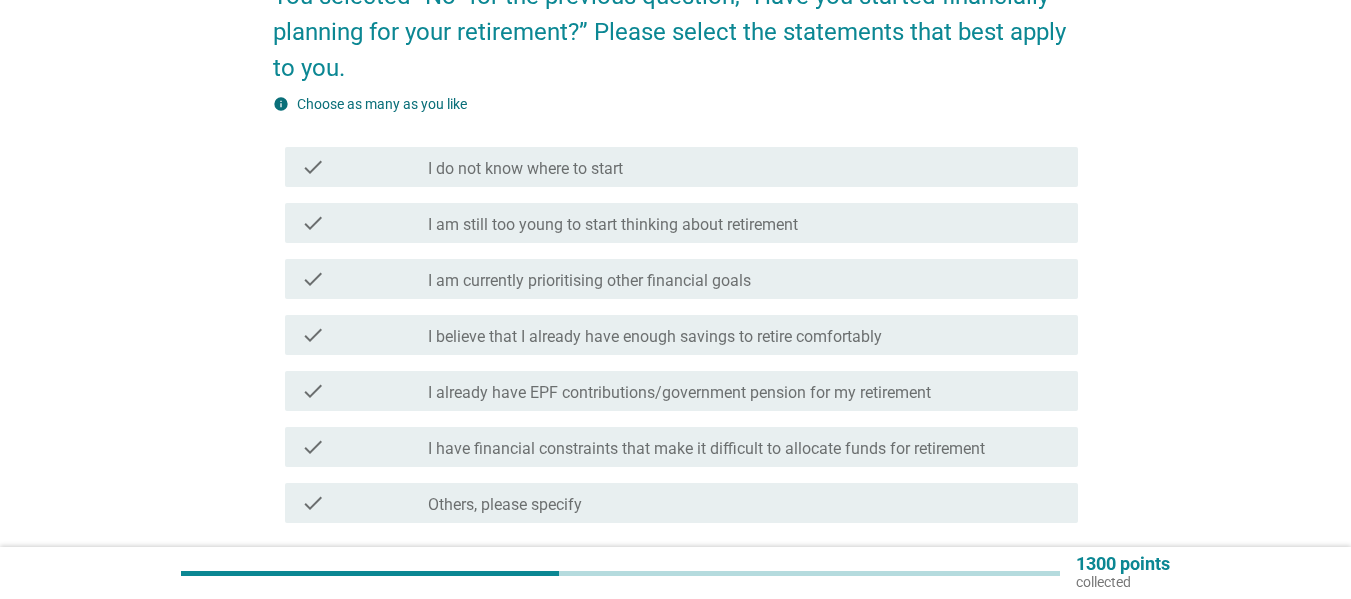 click on "I am still too young to start thinking about retirement" at bounding box center [613, 225] 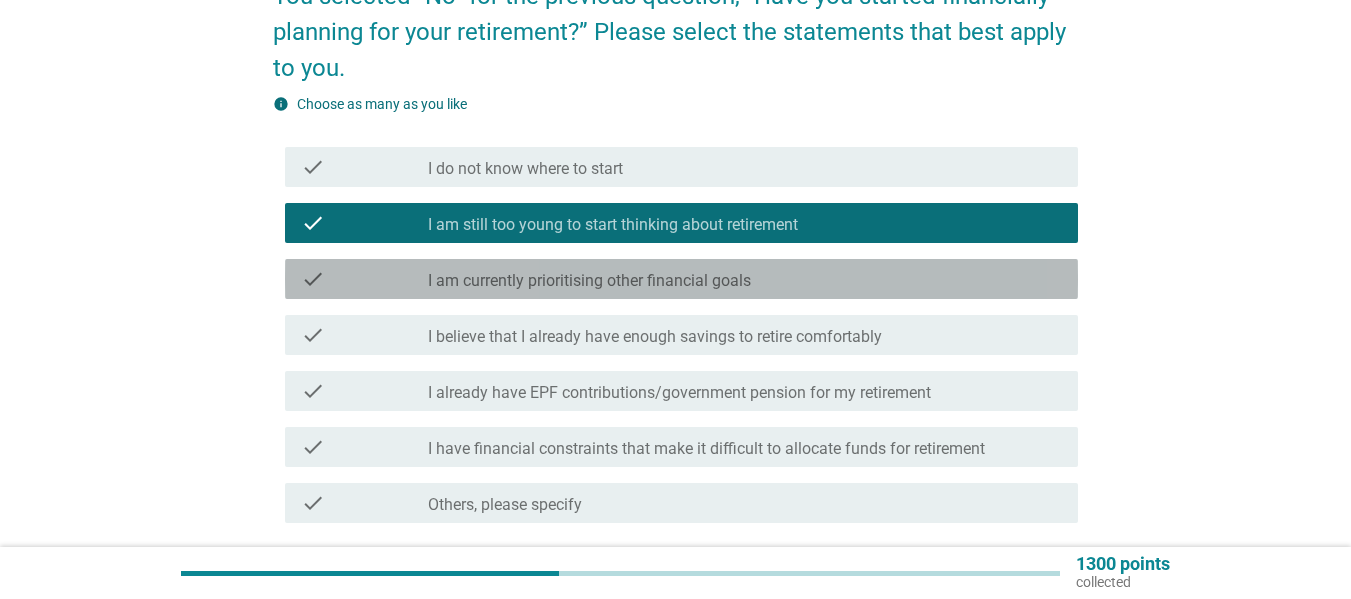 click on "I am currently prioritising other financial goals" at bounding box center [589, 281] 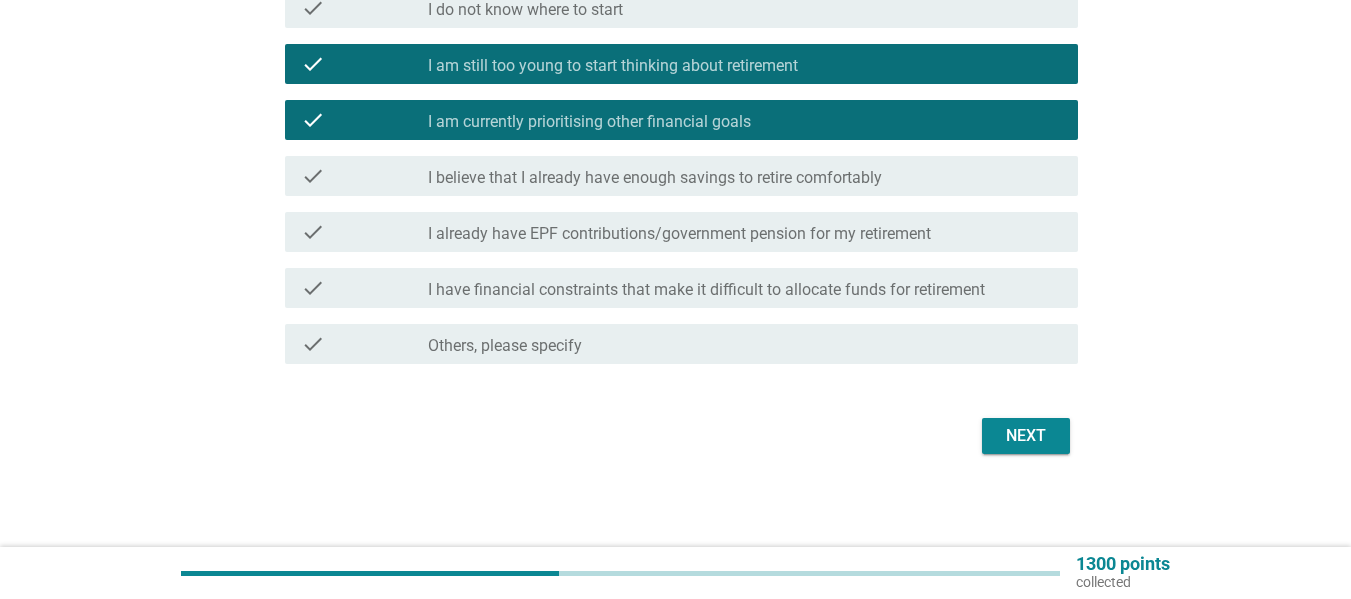 scroll, scrollTop: 362, scrollLeft: 0, axis: vertical 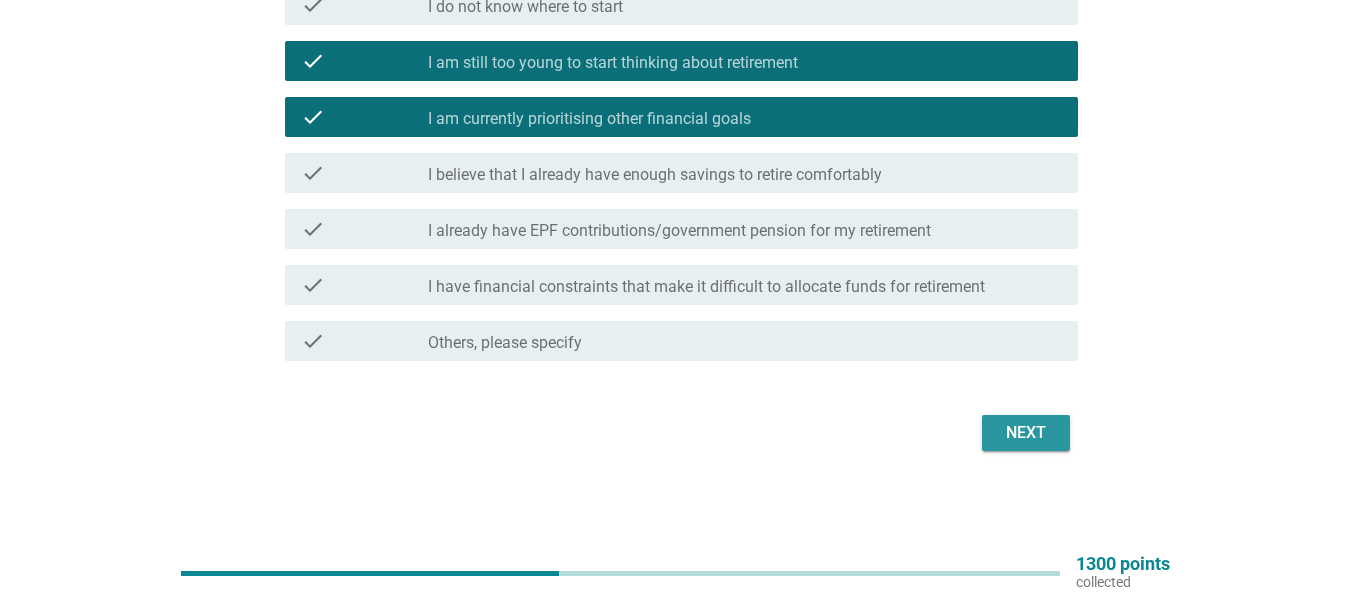 click on "Next" at bounding box center (1026, 433) 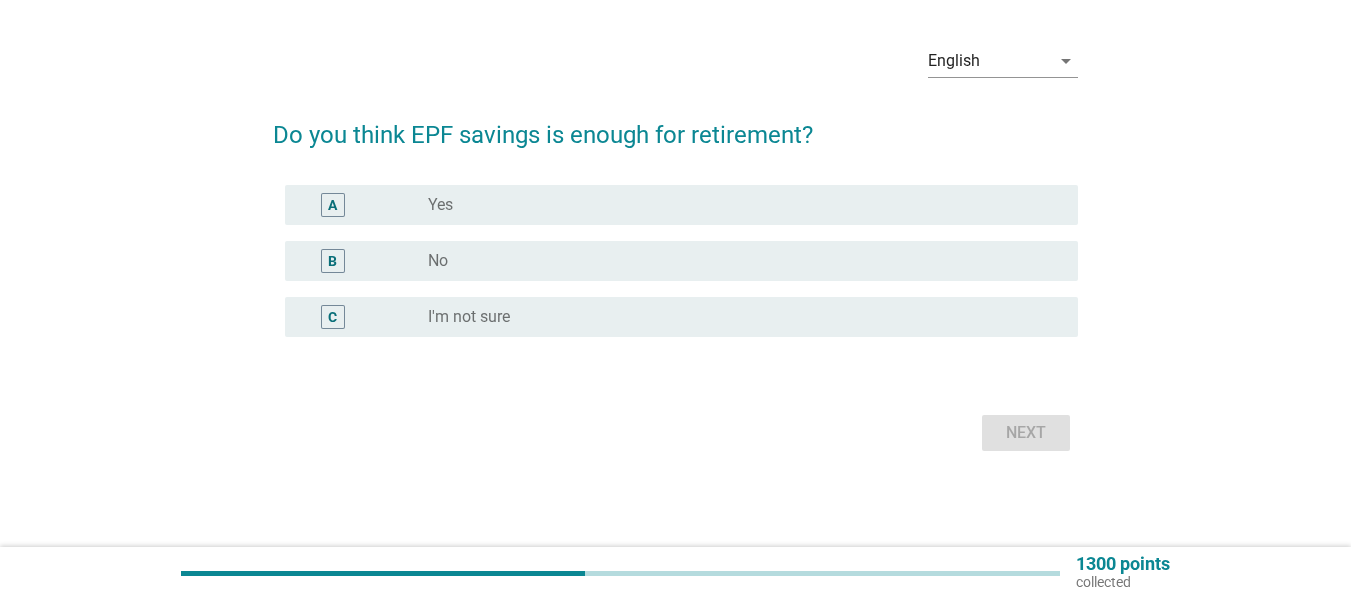 scroll, scrollTop: 0, scrollLeft: 0, axis: both 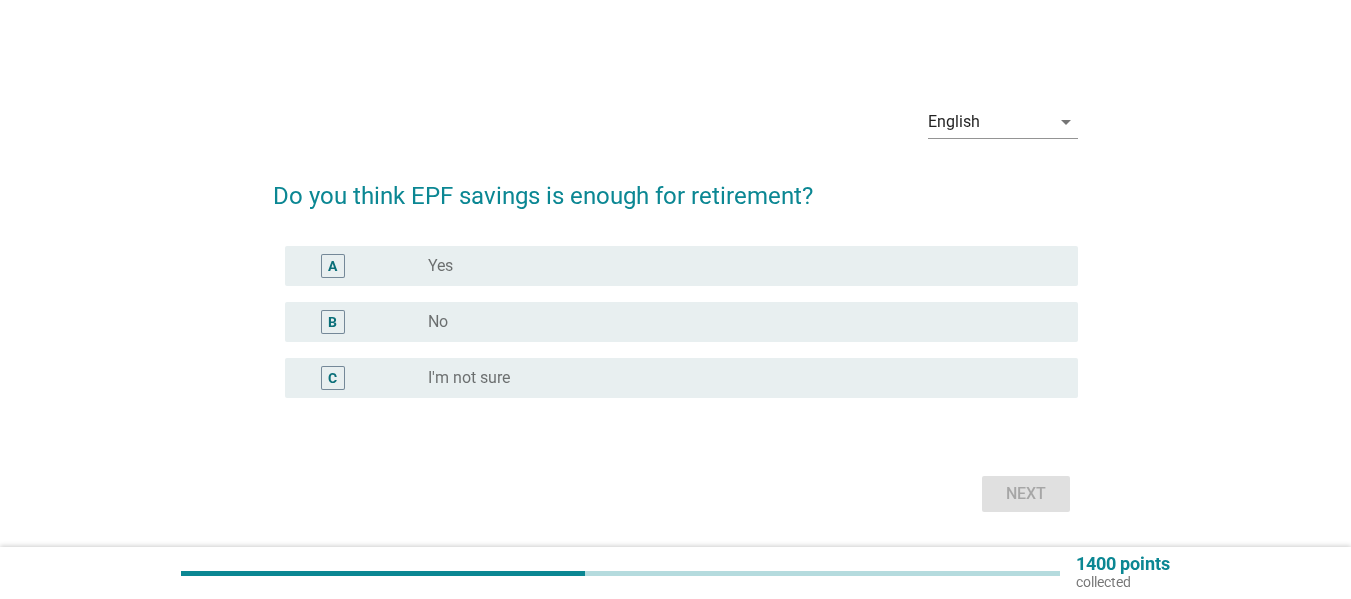 click on "I'm not sure" at bounding box center [469, 378] 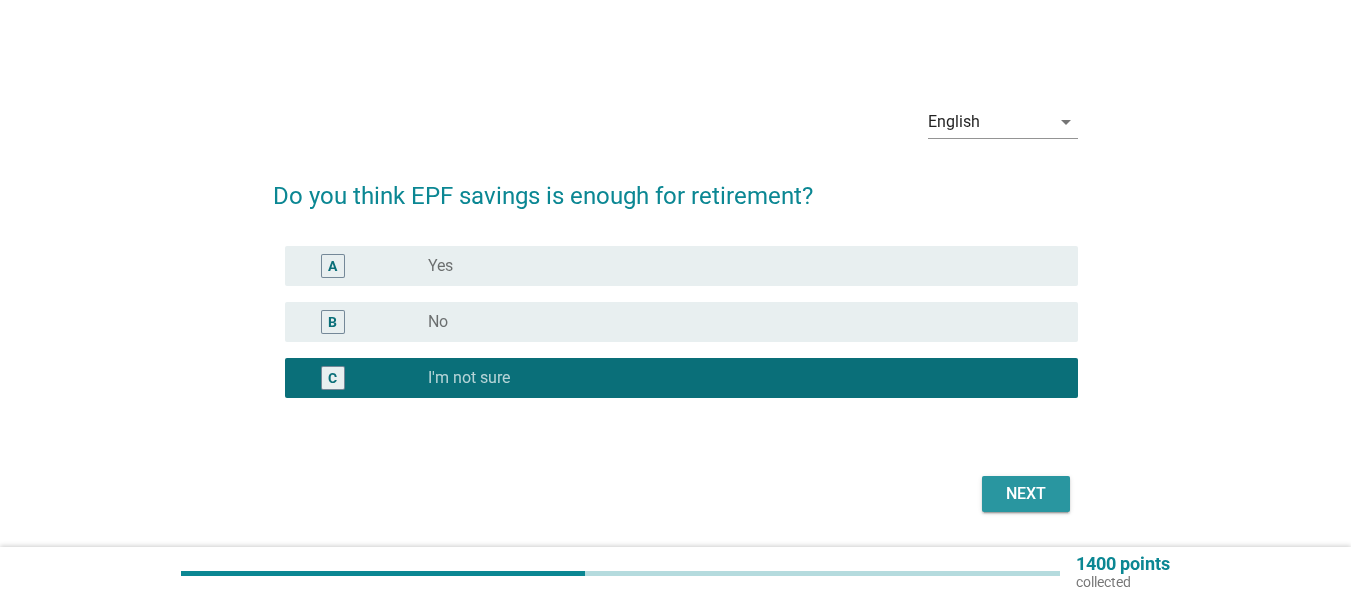 click on "Next" at bounding box center [1026, 494] 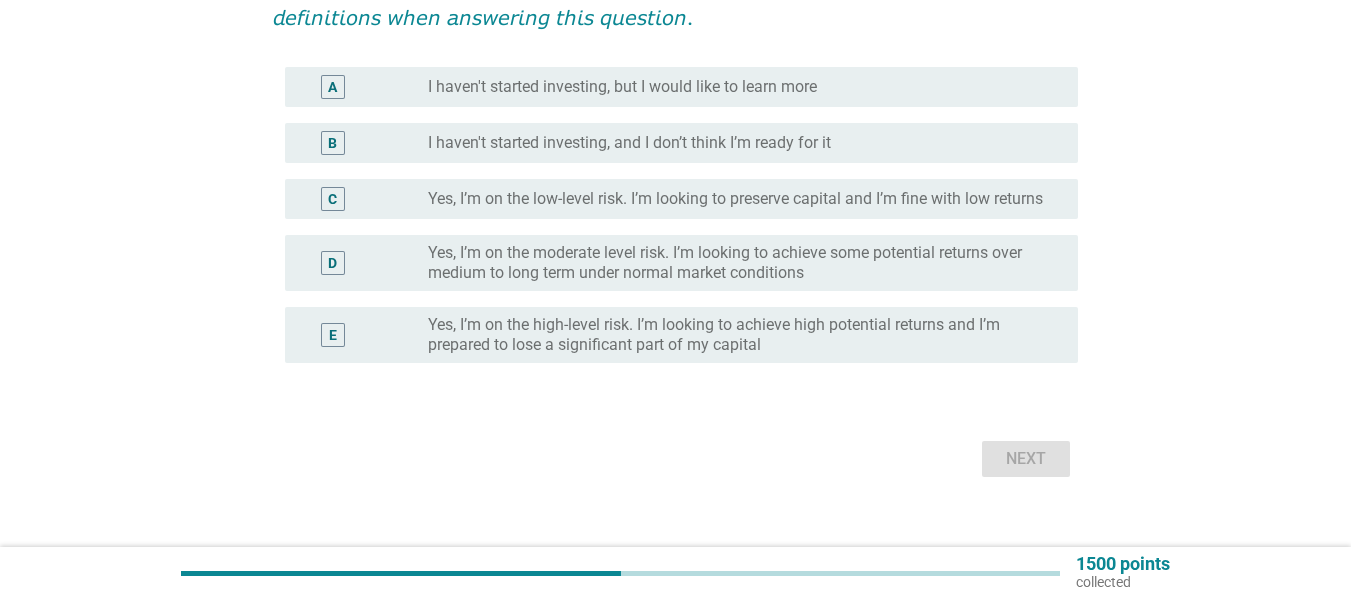 scroll, scrollTop: 300, scrollLeft: 0, axis: vertical 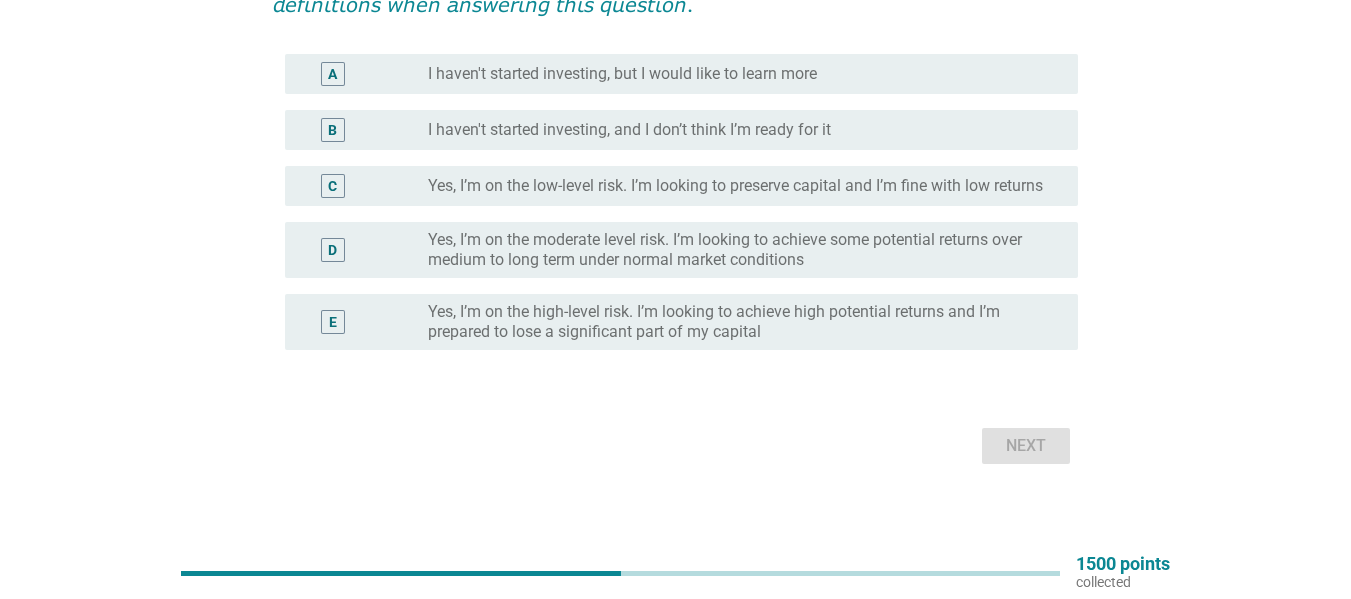 click on "B     radio_button_unchecked I haven't started investing, and I don’t think I’m ready for it" at bounding box center (681, 130) 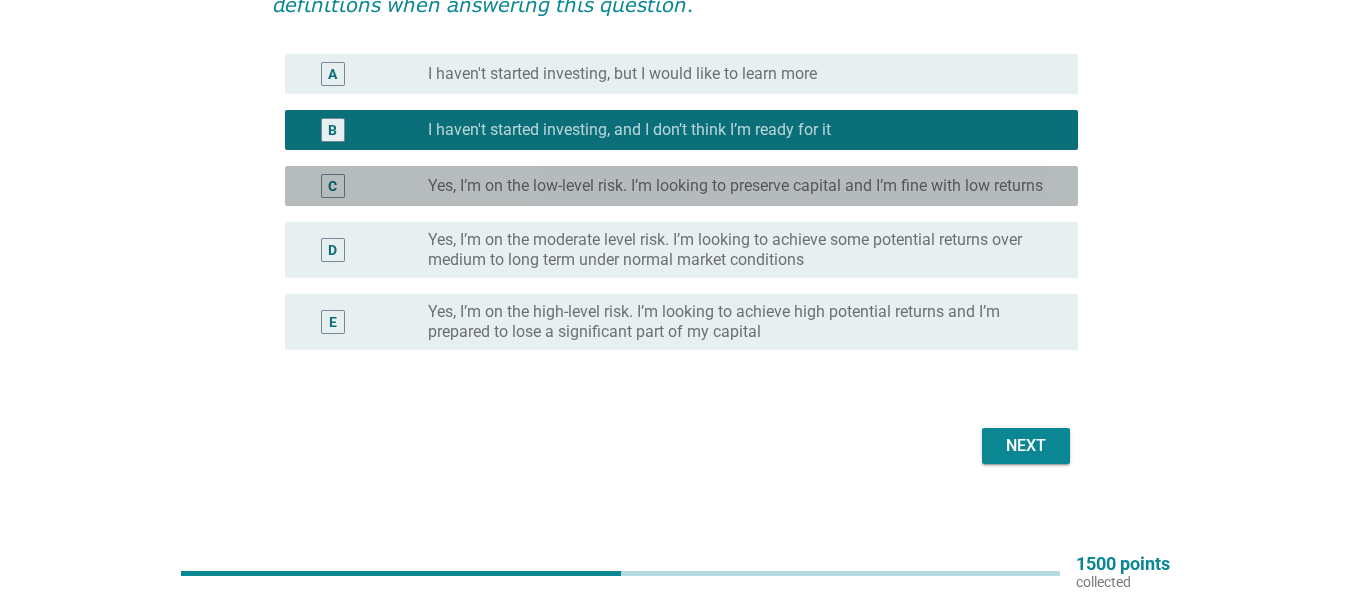 click on "Yes, I’m on the low-level risk. I’m looking to preserve capital and I’m fine with low returns" at bounding box center (735, 186) 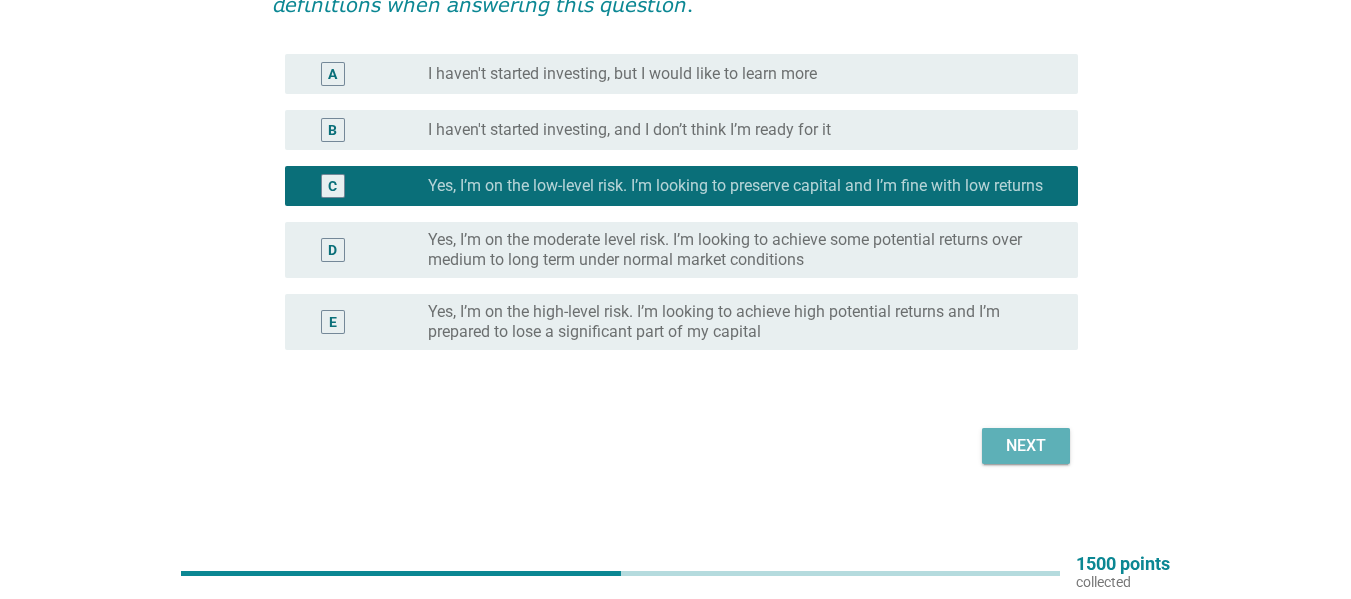 click on "Next" at bounding box center [1026, 446] 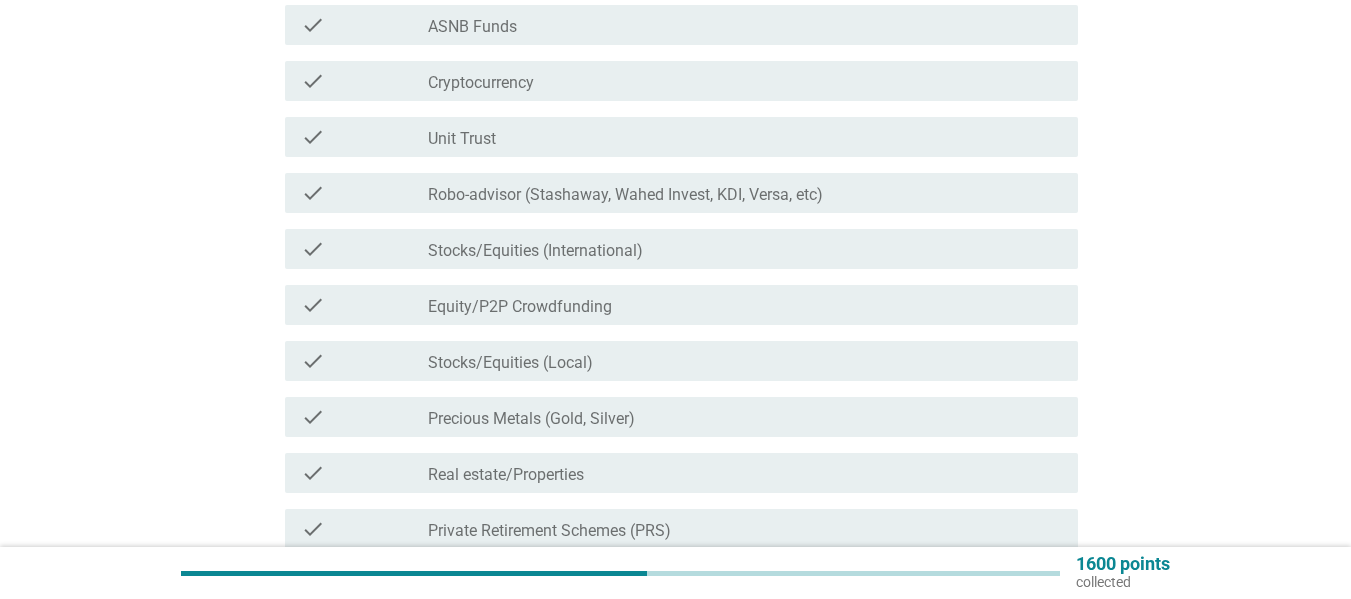 scroll, scrollTop: 400, scrollLeft: 0, axis: vertical 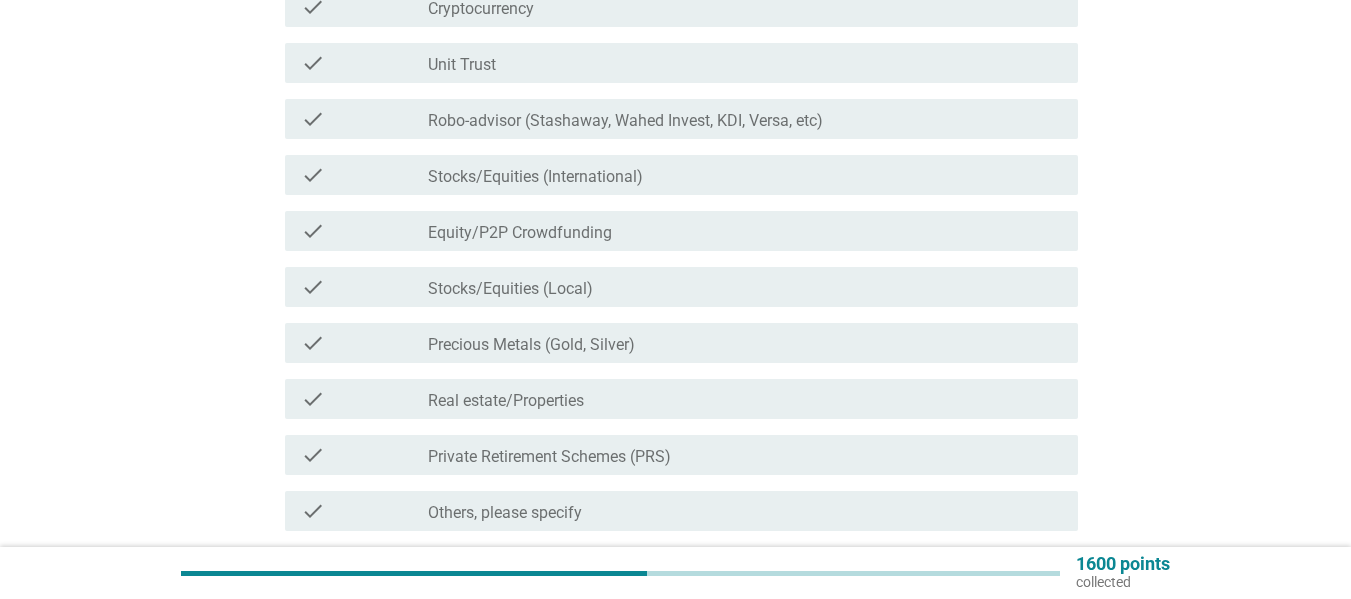 drag, startPoint x: 556, startPoint y: 73, endPoint x: 577, endPoint y: 99, distance: 33.42155 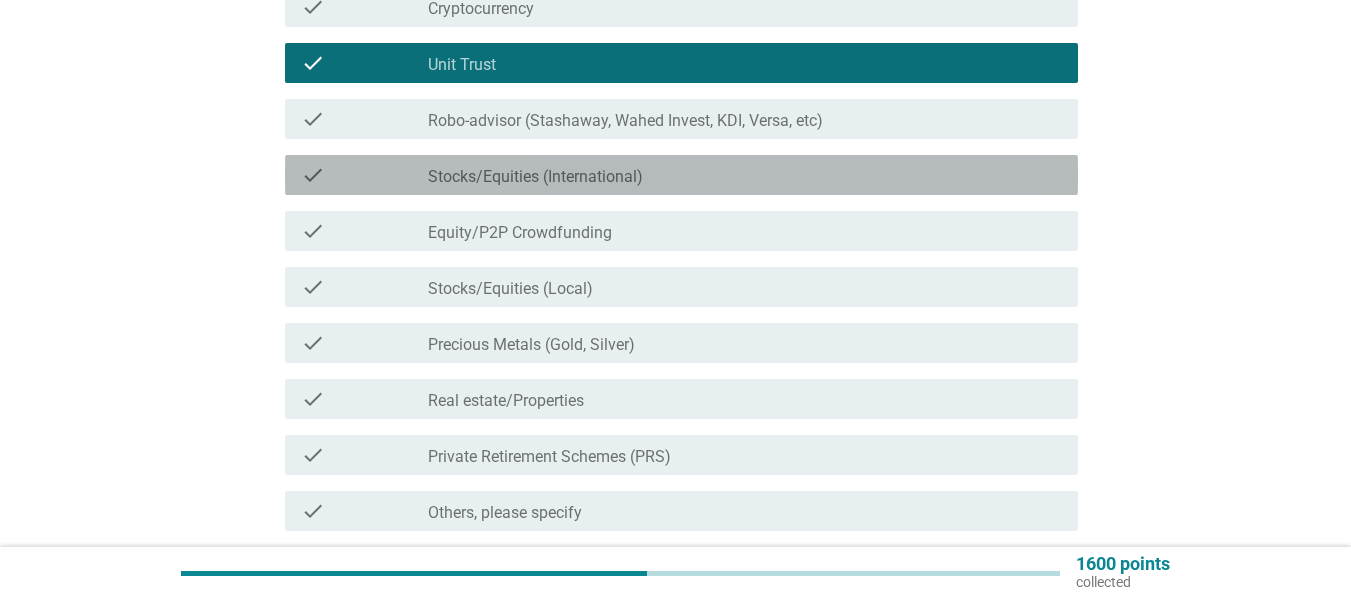 drag, startPoint x: 571, startPoint y: 177, endPoint x: 697, endPoint y: 294, distance: 171.94476 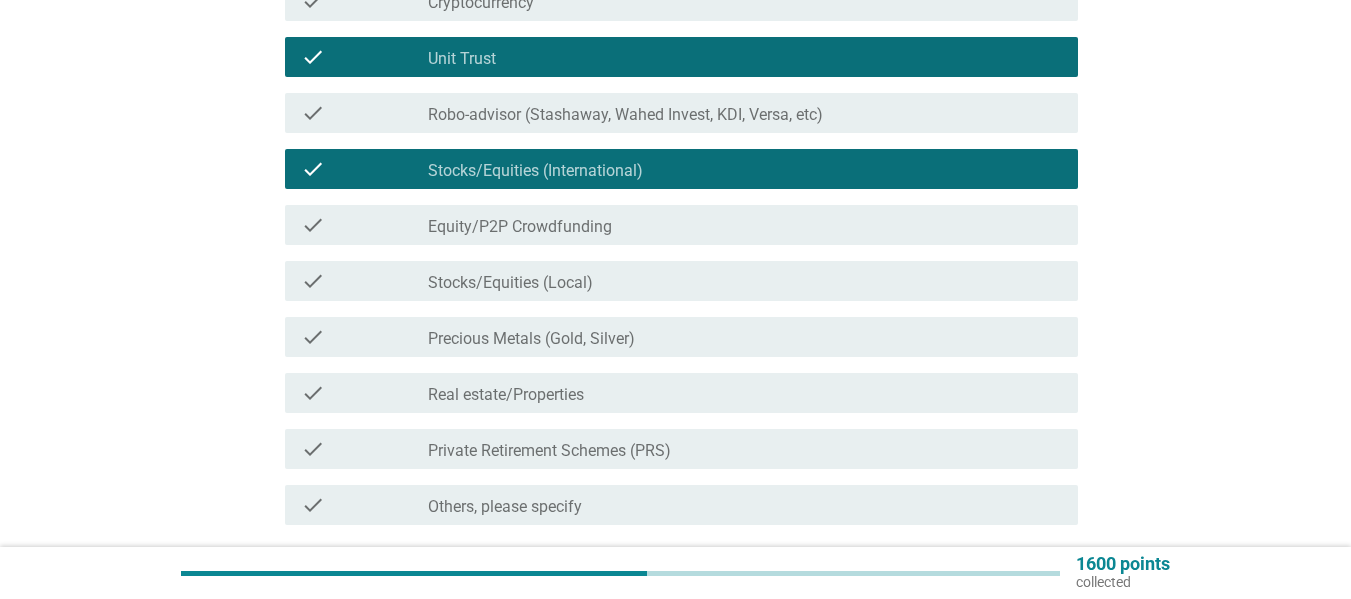 scroll, scrollTop: 570, scrollLeft: 0, axis: vertical 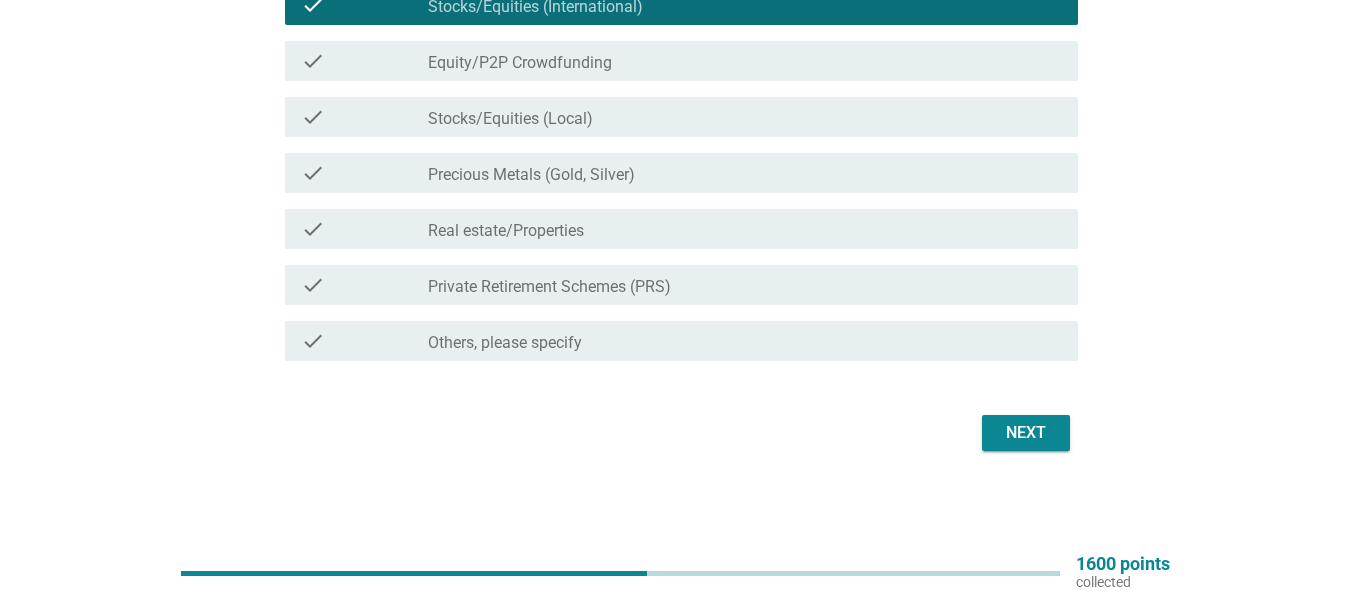 click on "Next" at bounding box center (1026, 433) 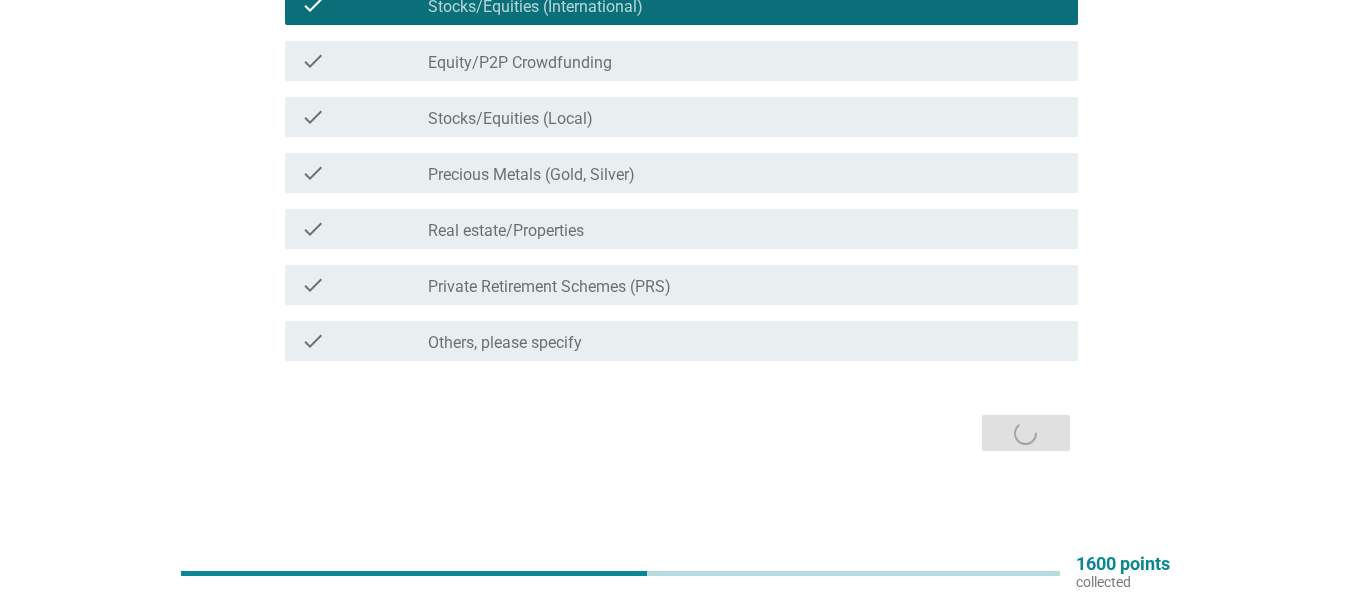 scroll, scrollTop: 0, scrollLeft: 0, axis: both 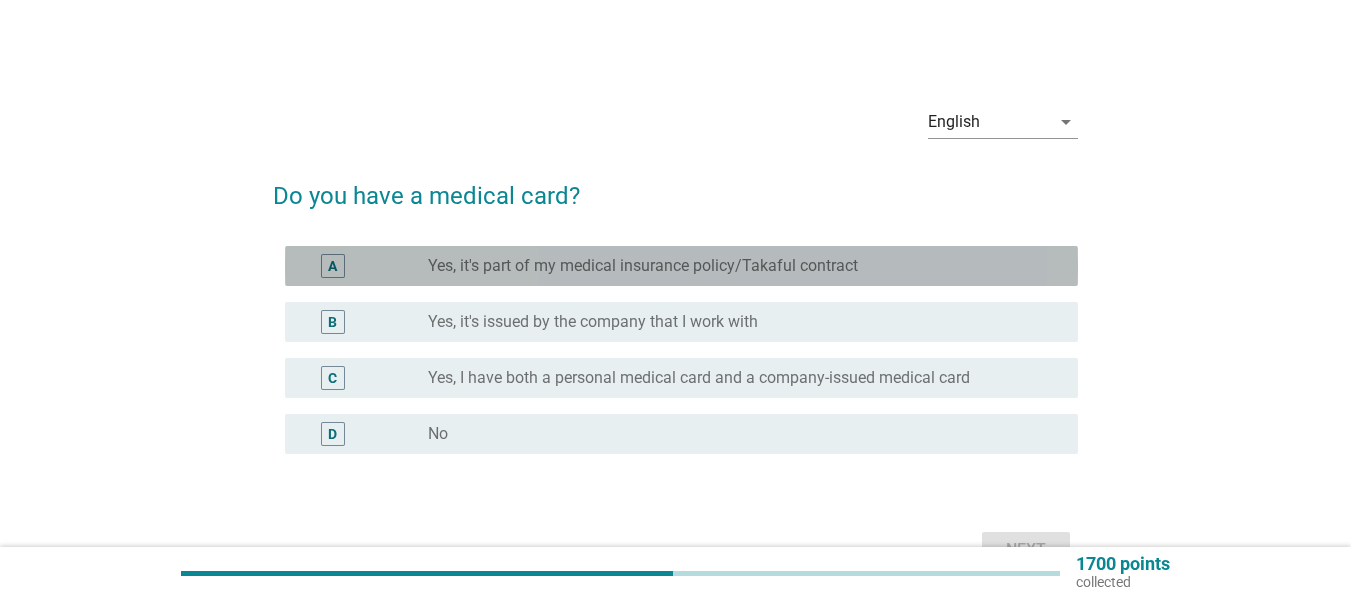 click on "Yes, it's part of my medical insurance policy/Takaful contract" at bounding box center [643, 266] 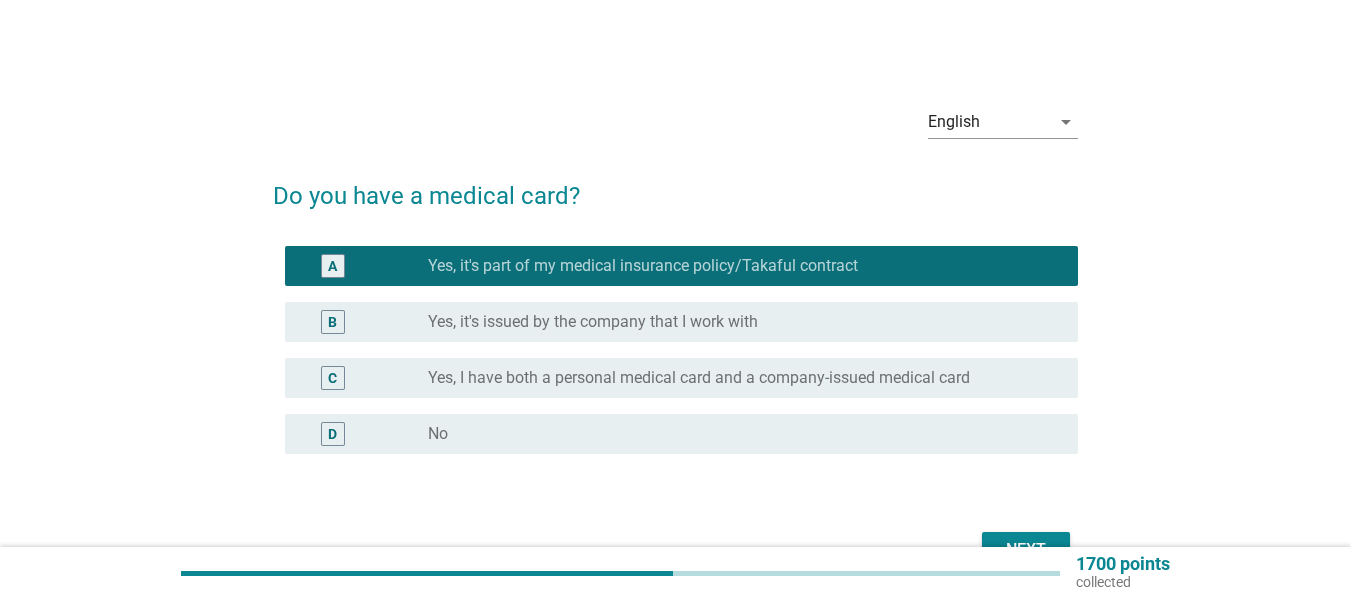 click on "Next" at bounding box center [1026, 550] 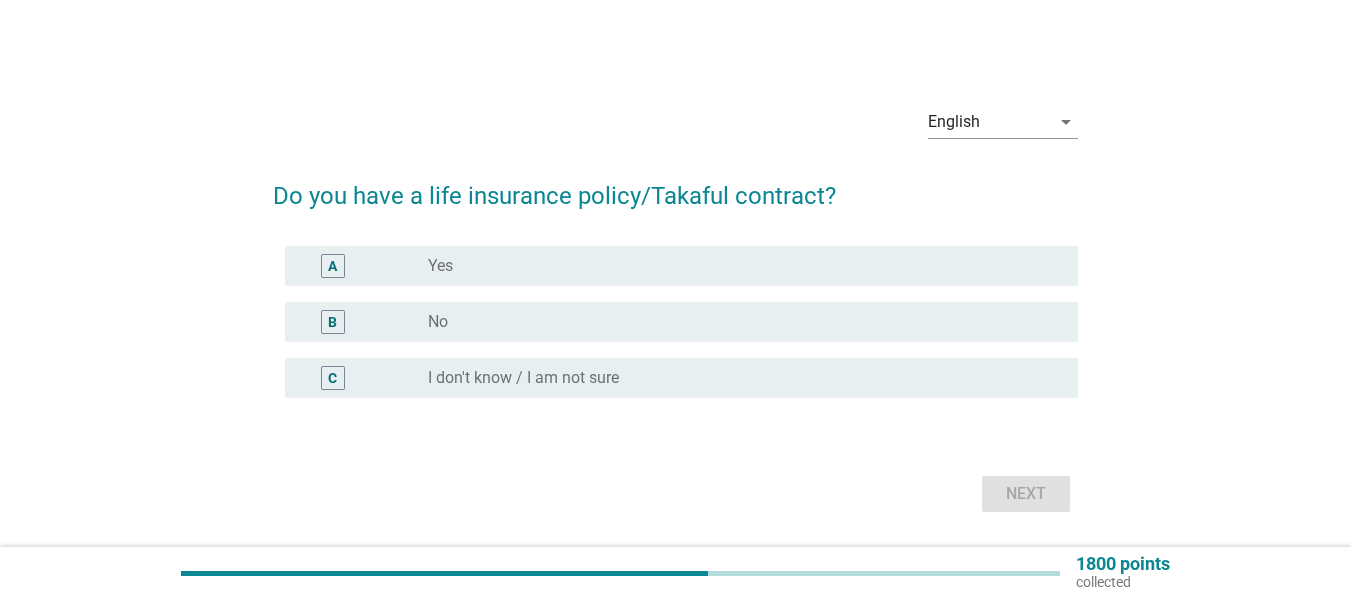 click on "radio_button_unchecked Yes" at bounding box center [737, 266] 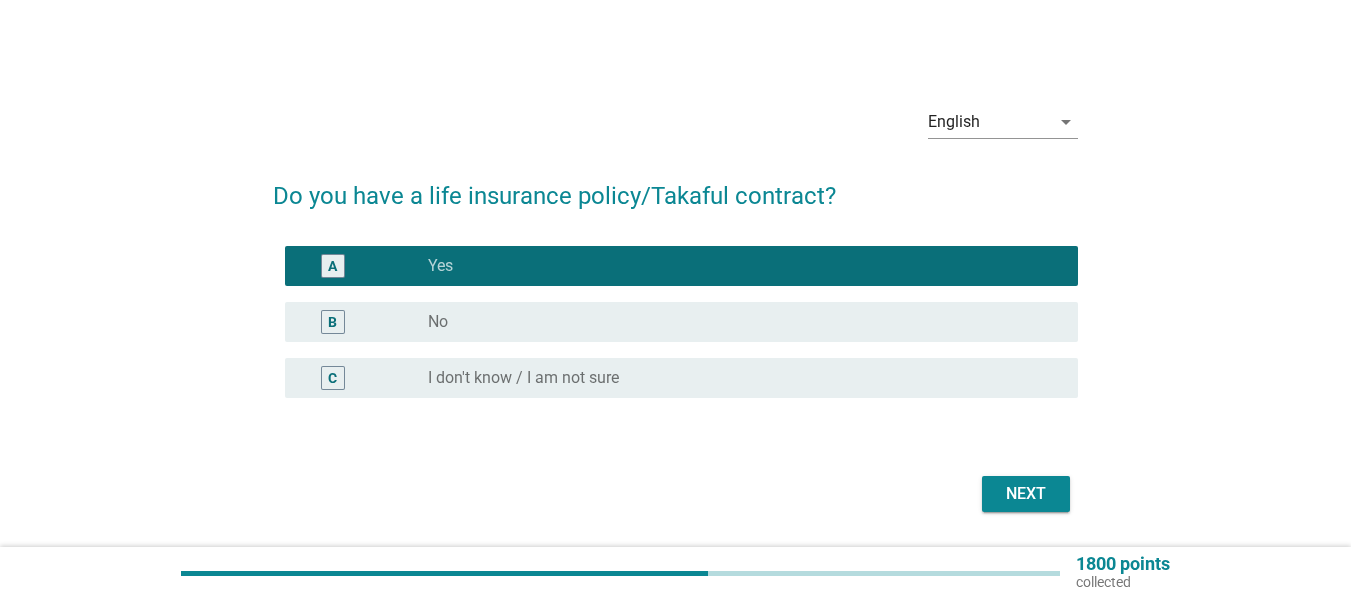 click on "Next" at bounding box center (1026, 494) 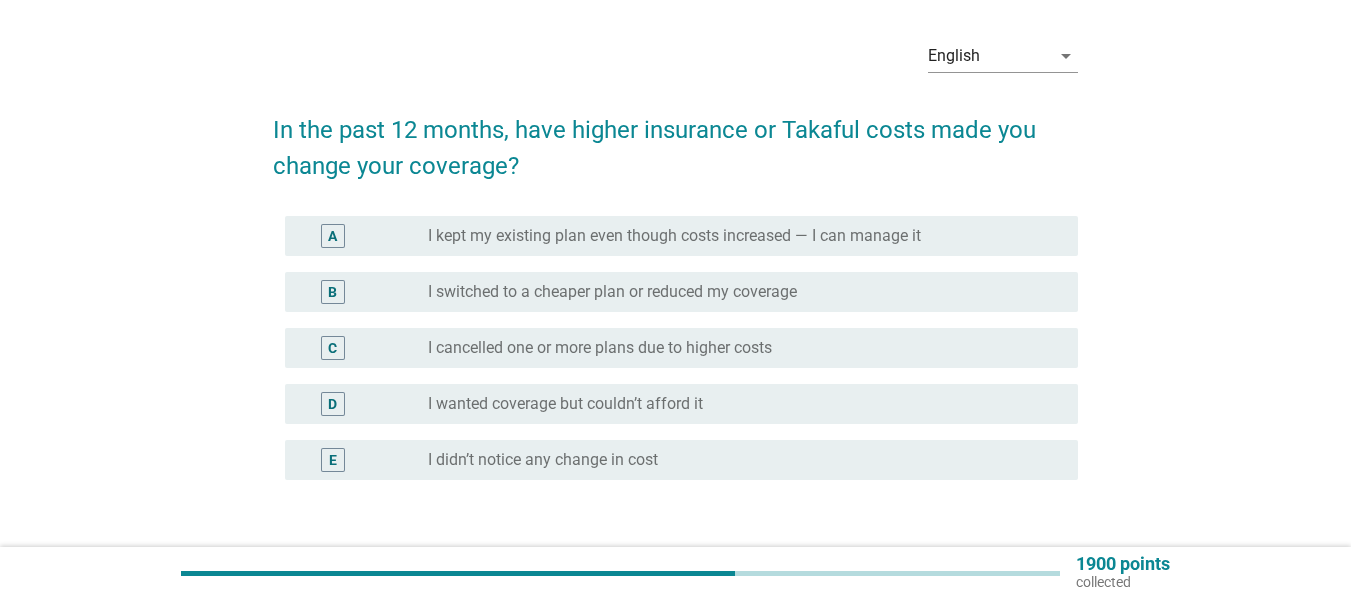 scroll, scrollTop: 100, scrollLeft: 0, axis: vertical 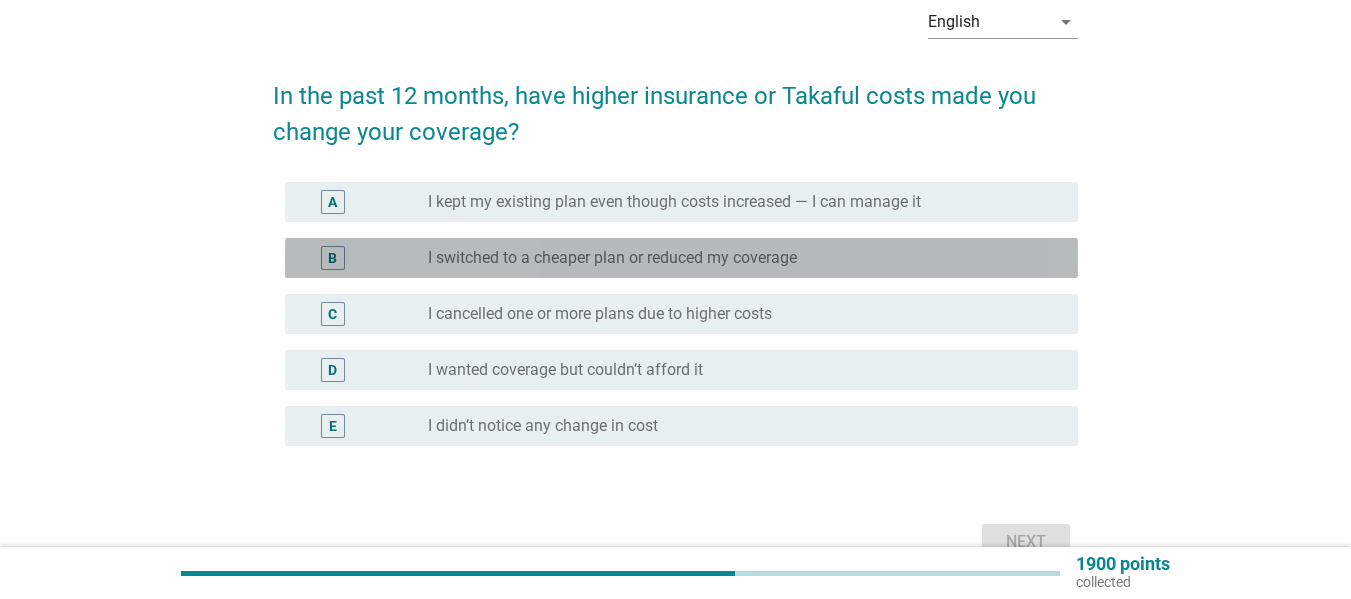 click on "I switched to a cheaper plan or reduced my coverage" at bounding box center (612, 258) 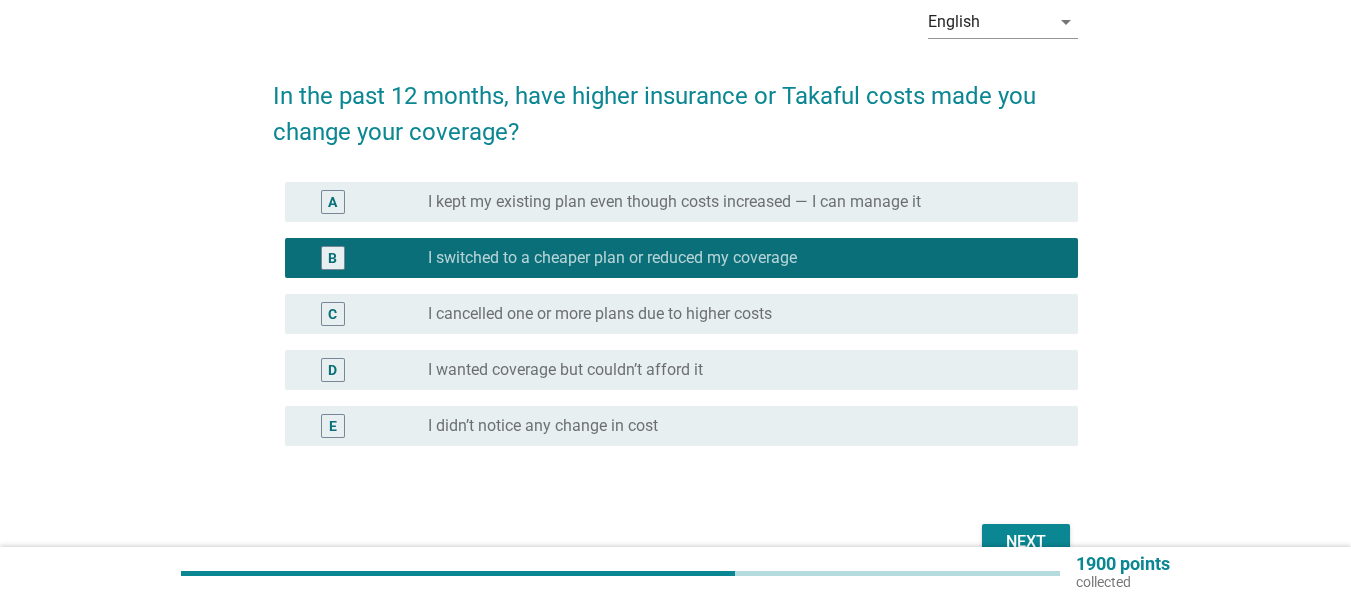 click on "I cancelled one or more plans due to higher costs" at bounding box center [600, 314] 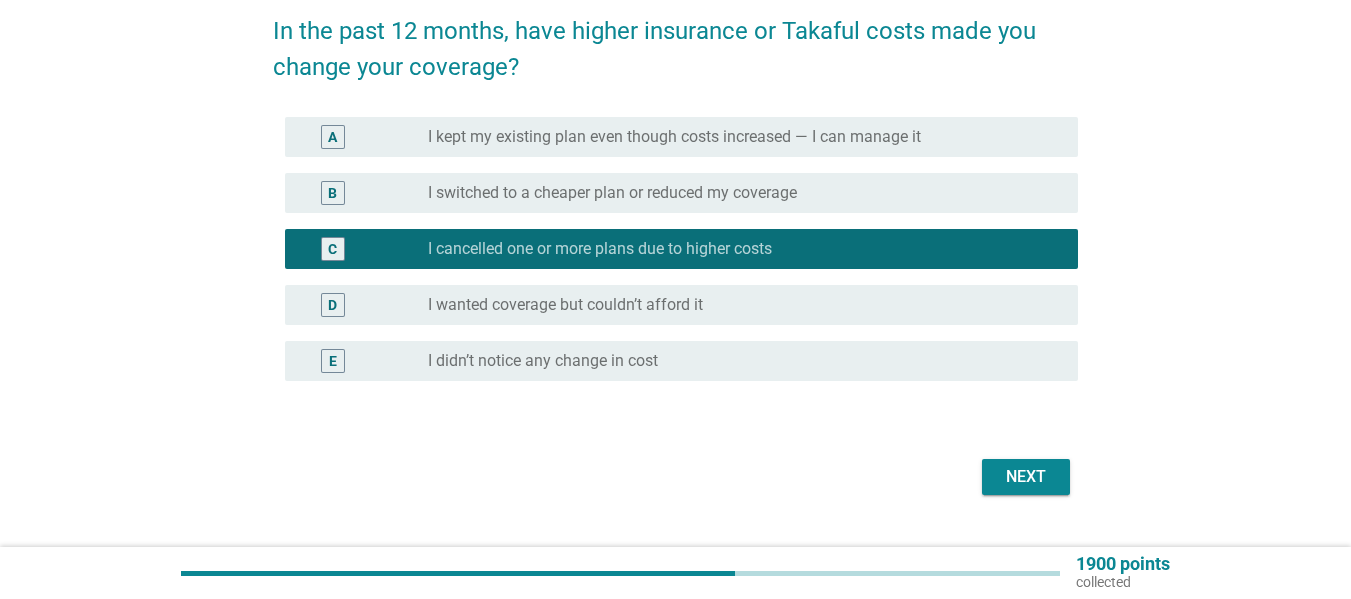 scroll, scrollTop: 200, scrollLeft: 0, axis: vertical 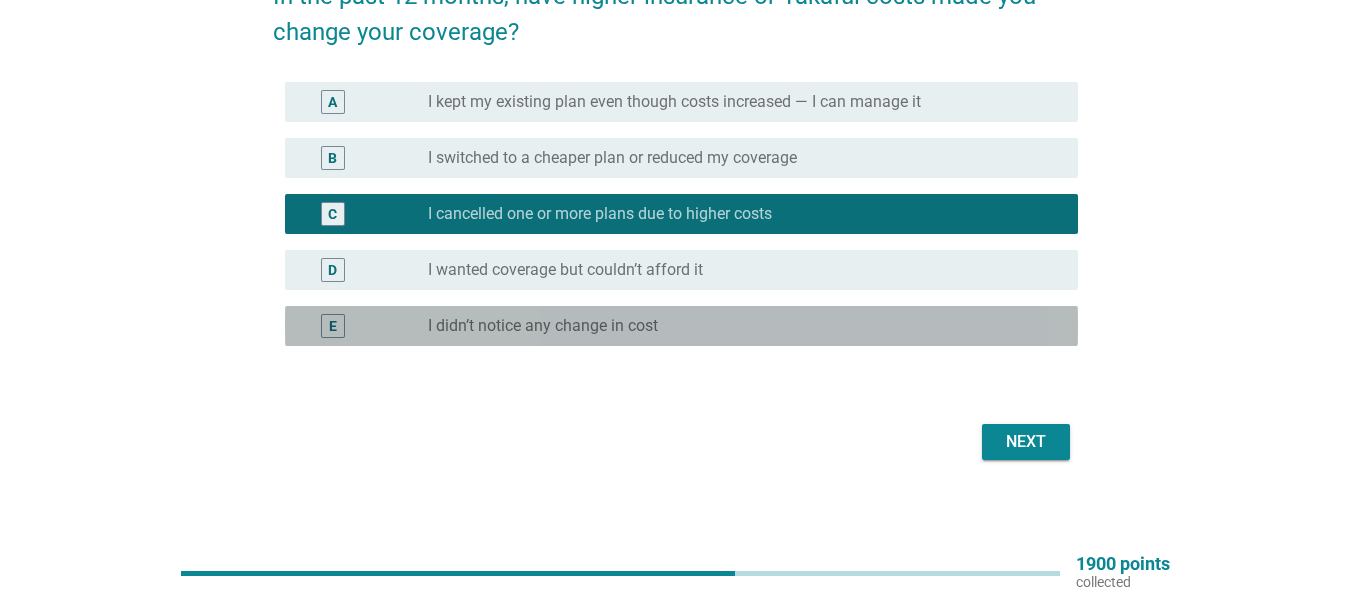 click on "I didn’t notice any change in cost" at bounding box center (543, 326) 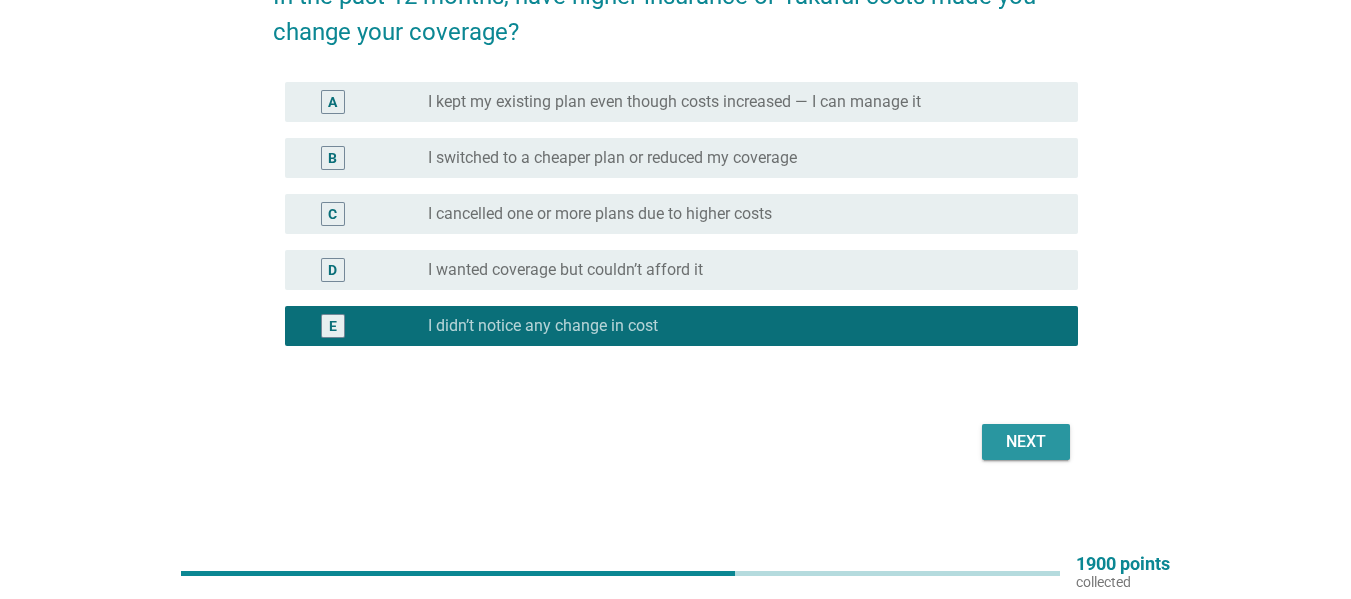 click on "Next" at bounding box center (1026, 442) 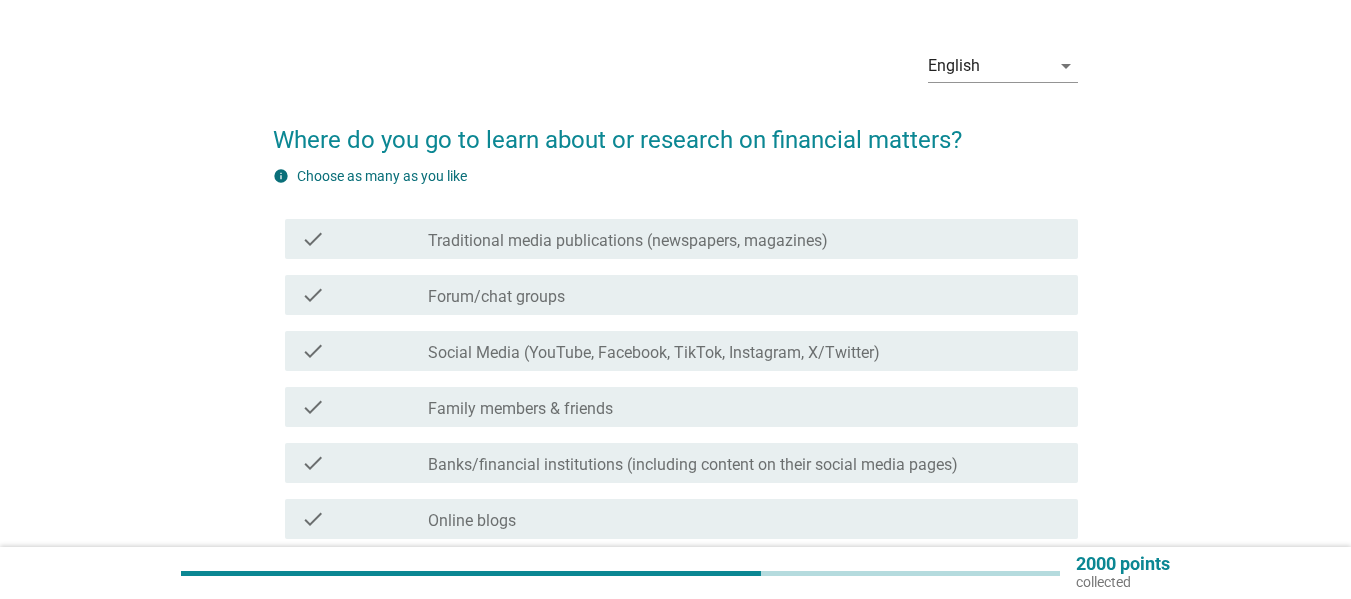 scroll, scrollTop: 100, scrollLeft: 0, axis: vertical 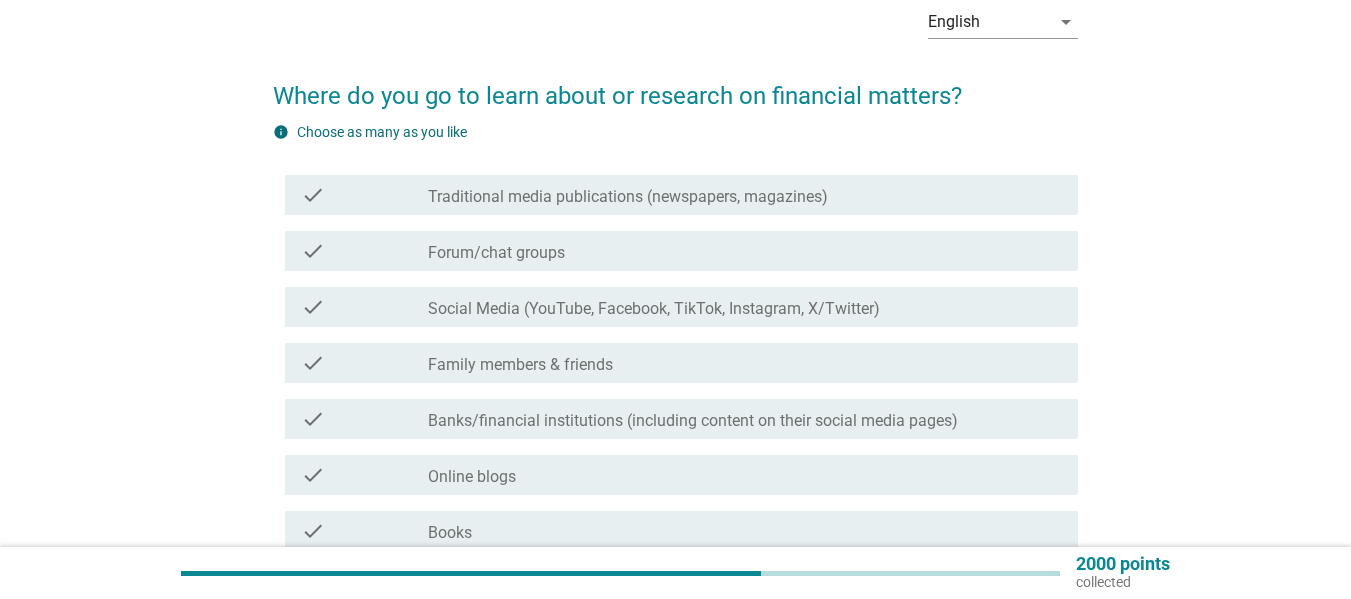 click on "Social Media (YouTube, Facebook, TikTok, Instagram, X/Twitter)" at bounding box center [654, 309] 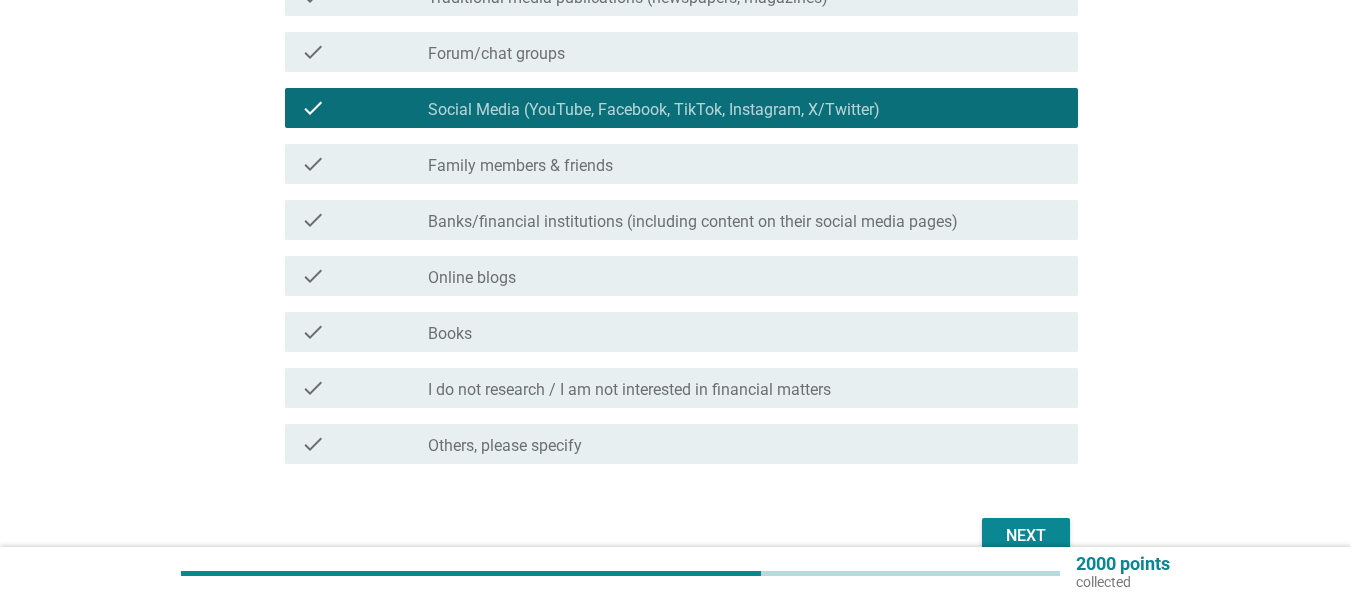 scroll, scrollTop: 300, scrollLeft: 0, axis: vertical 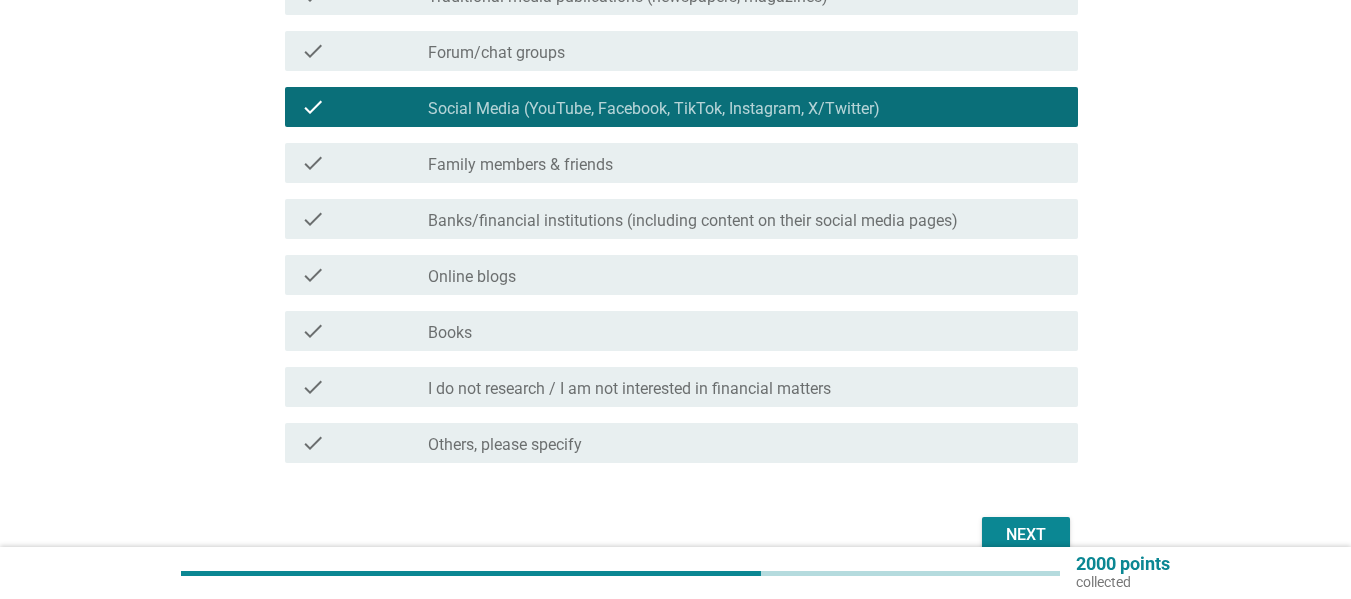 click on "check     check_box_outline_blank Banks/financial institutions (including content on their social media pages)" at bounding box center [681, 219] 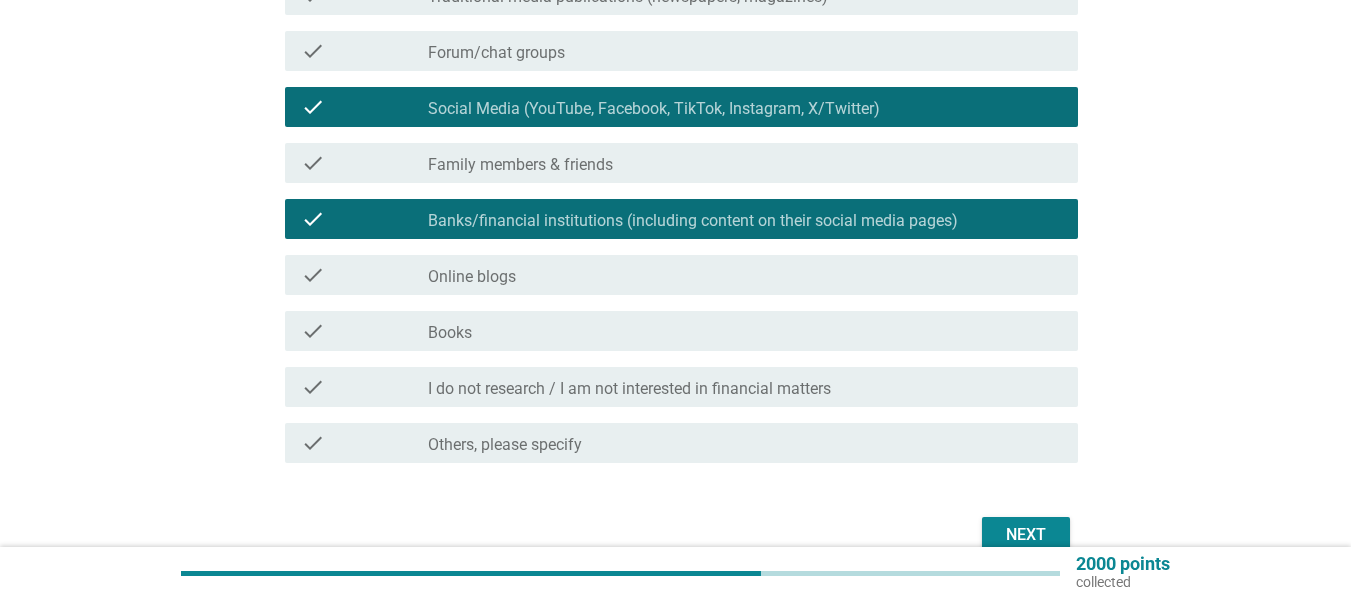 click on "Online blogs" at bounding box center [472, 277] 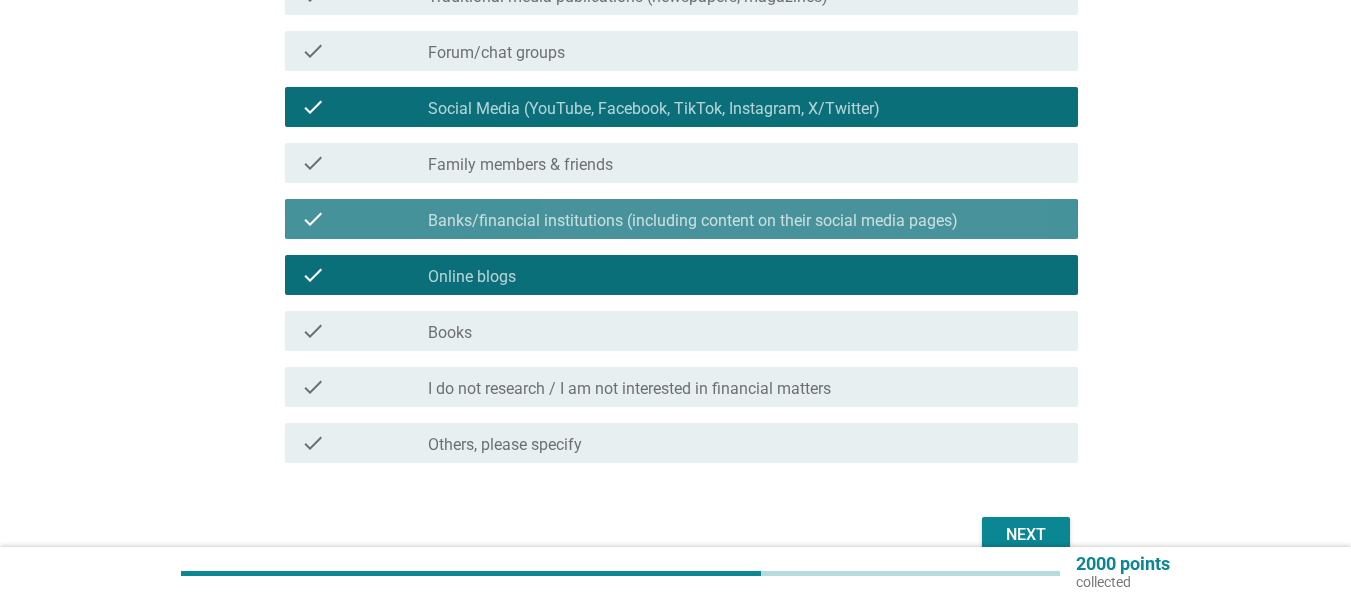 click on "Banks/financial institutions (including content on their social media pages)" at bounding box center [693, 221] 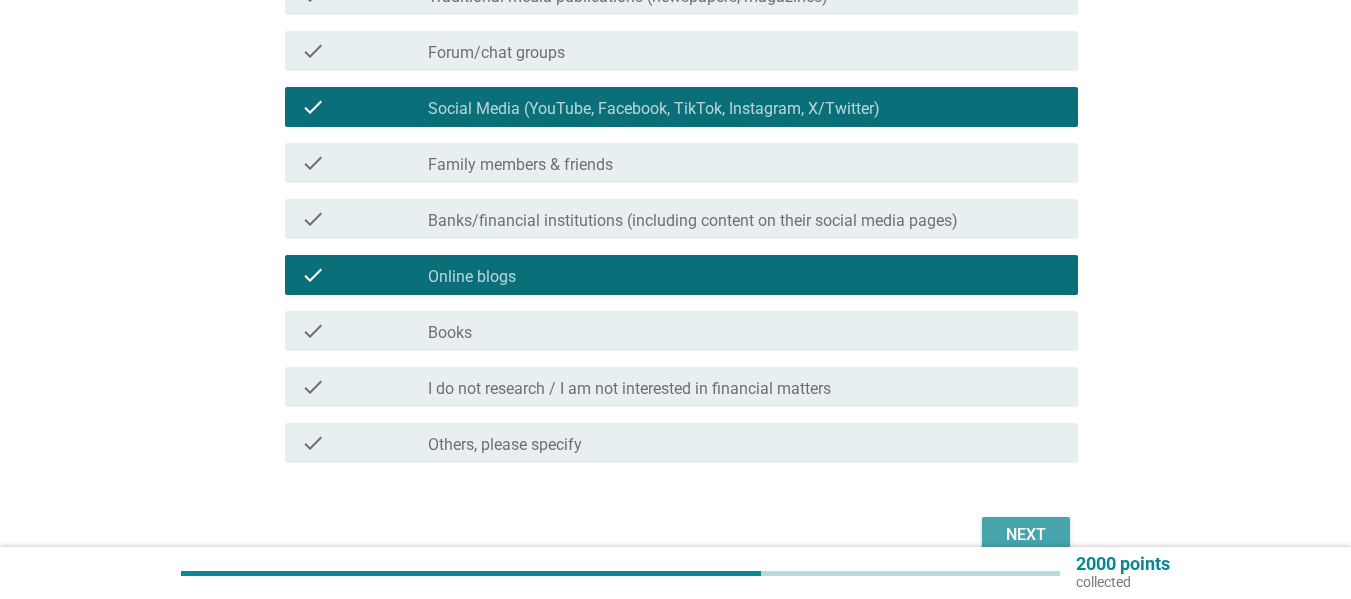 click on "Next" at bounding box center [1026, 535] 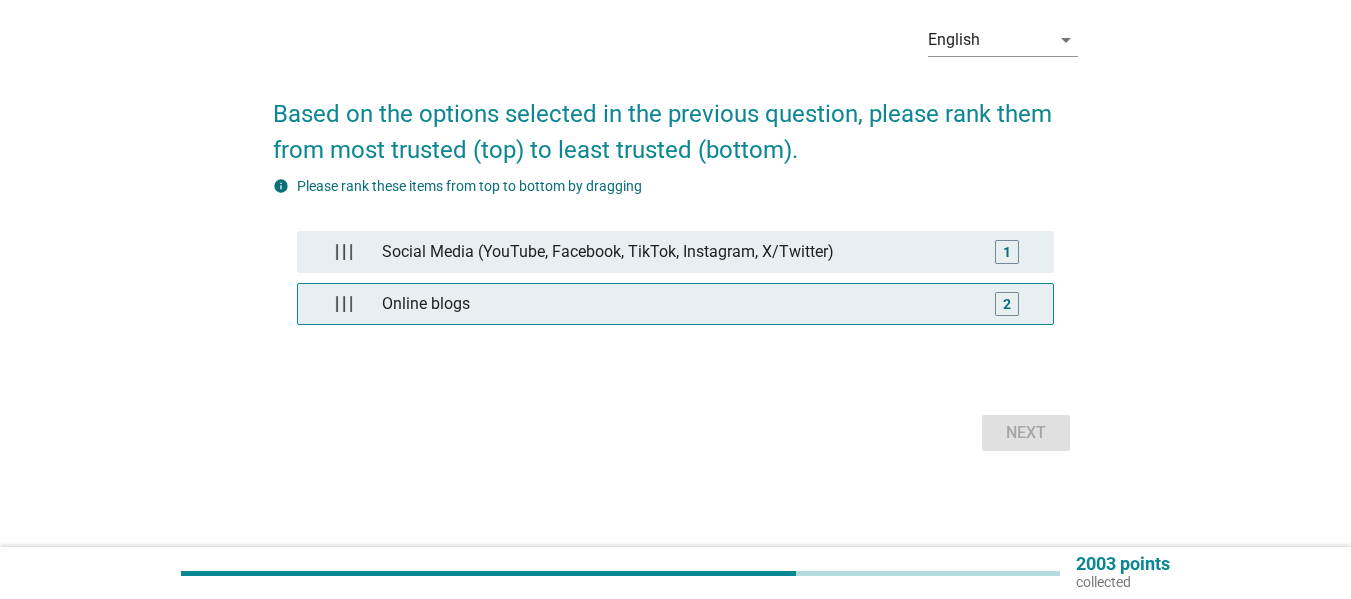 scroll, scrollTop: 0, scrollLeft: 0, axis: both 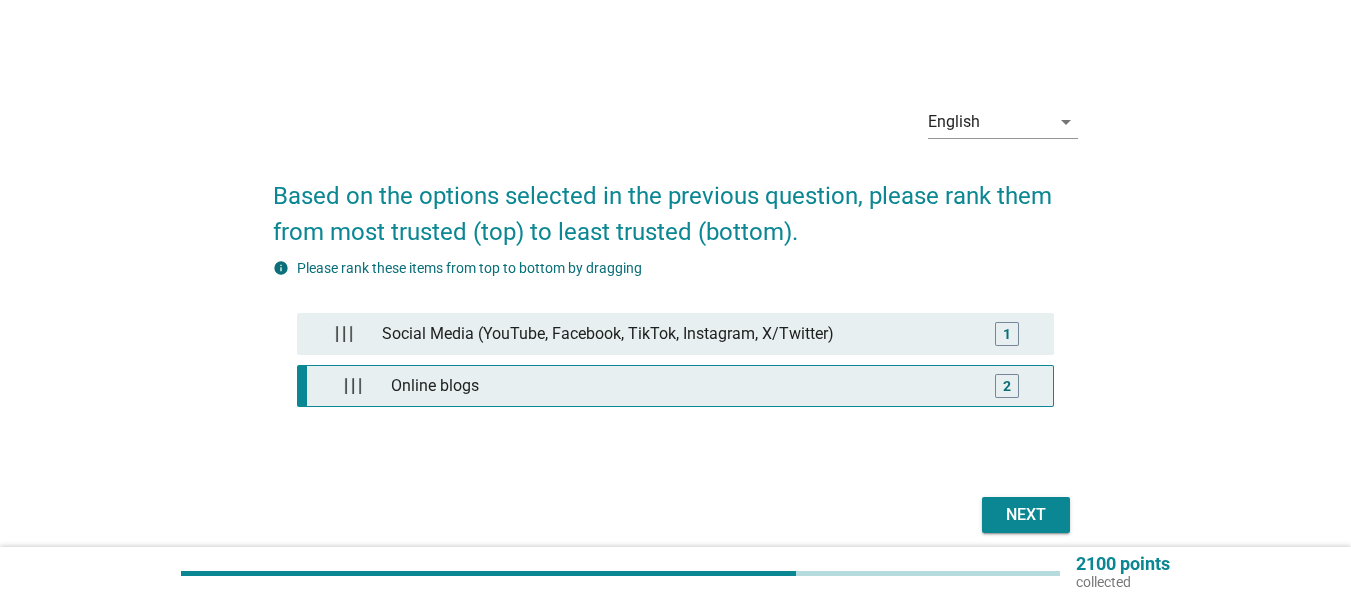 type 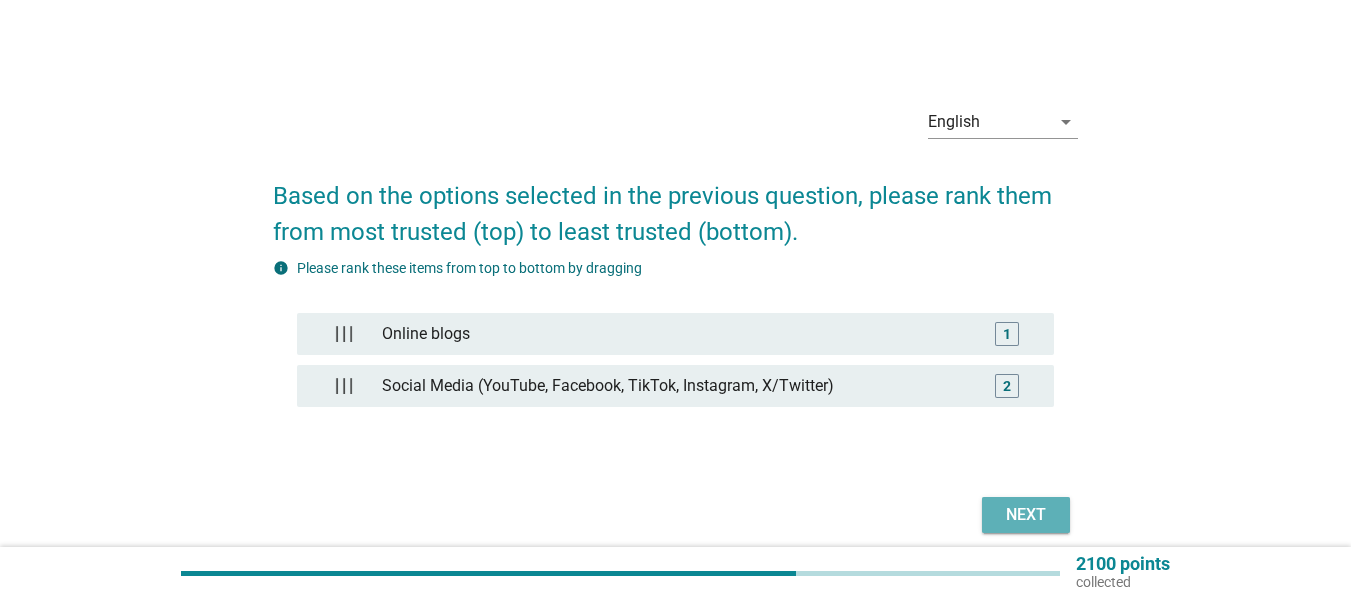 drag, startPoint x: 1037, startPoint y: 505, endPoint x: 970, endPoint y: 486, distance: 69.641945 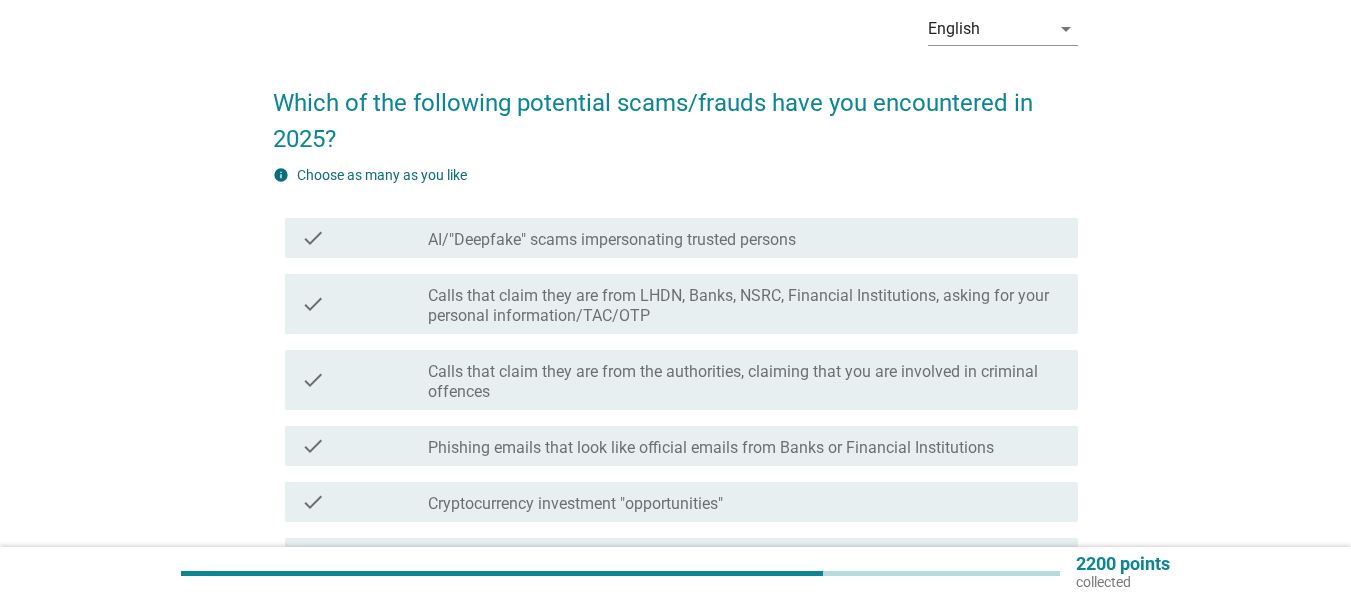 scroll, scrollTop: 300, scrollLeft: 0, axis: vertical 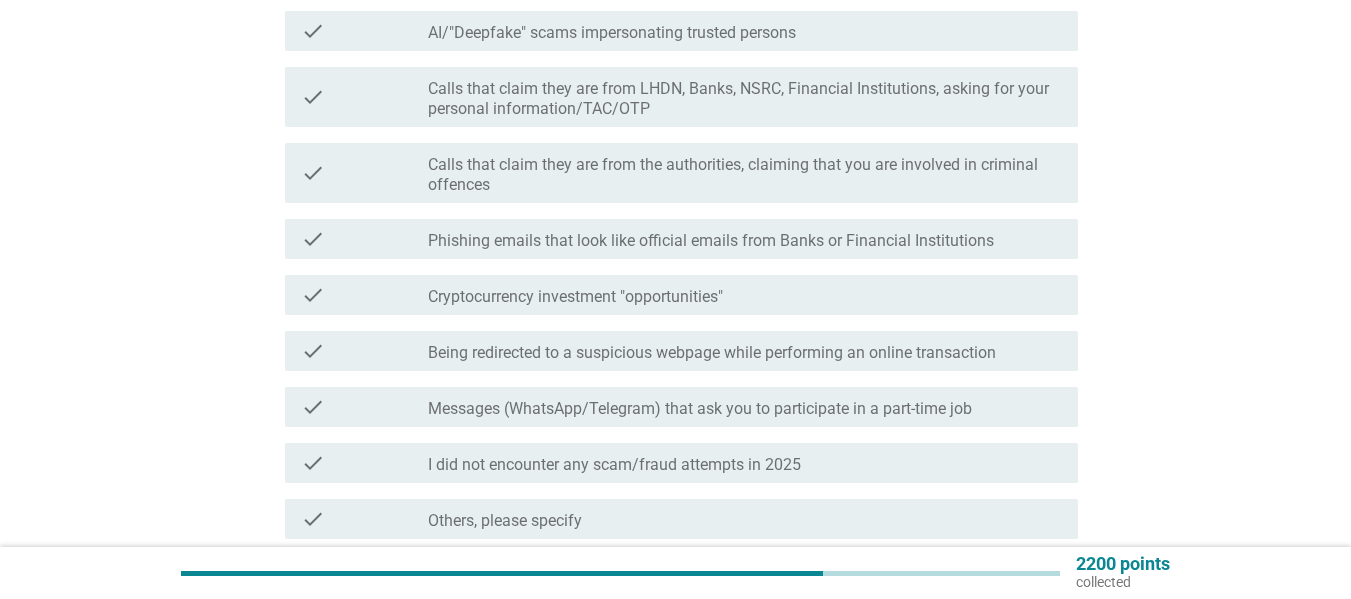click on "Calls that claim they are from the authorities, claiming that you are involved in criminal offences" at bounding box center [745, 175] 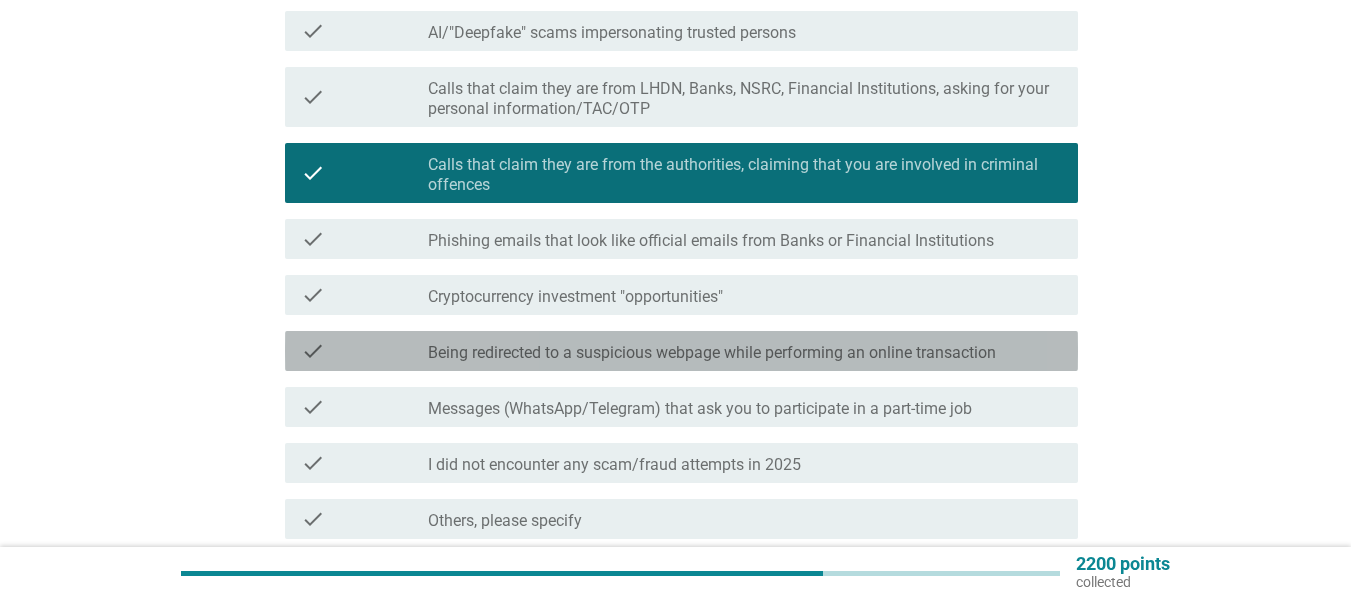 click on "Being redirected to a suspicious webpage while performing an online transaction" at bounding box center (712, 353) 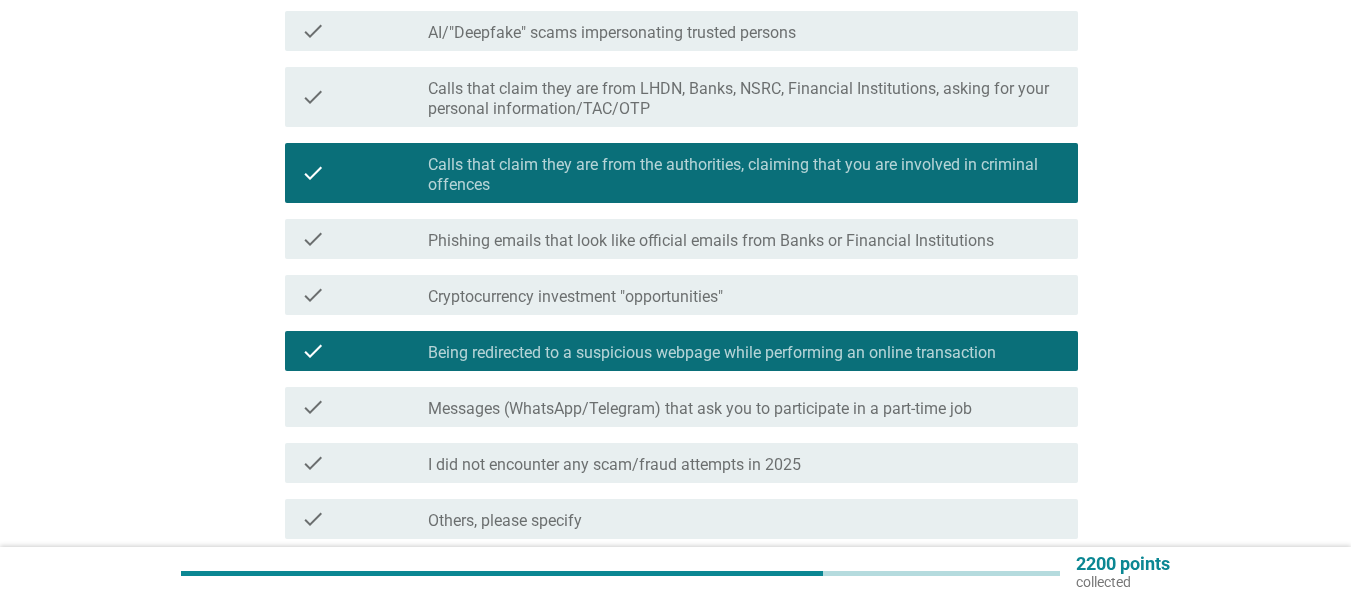 click on "Messages (WhatsApp/Telegram) that ask you to participate in a part-time job" at bounding box center [700, 409] 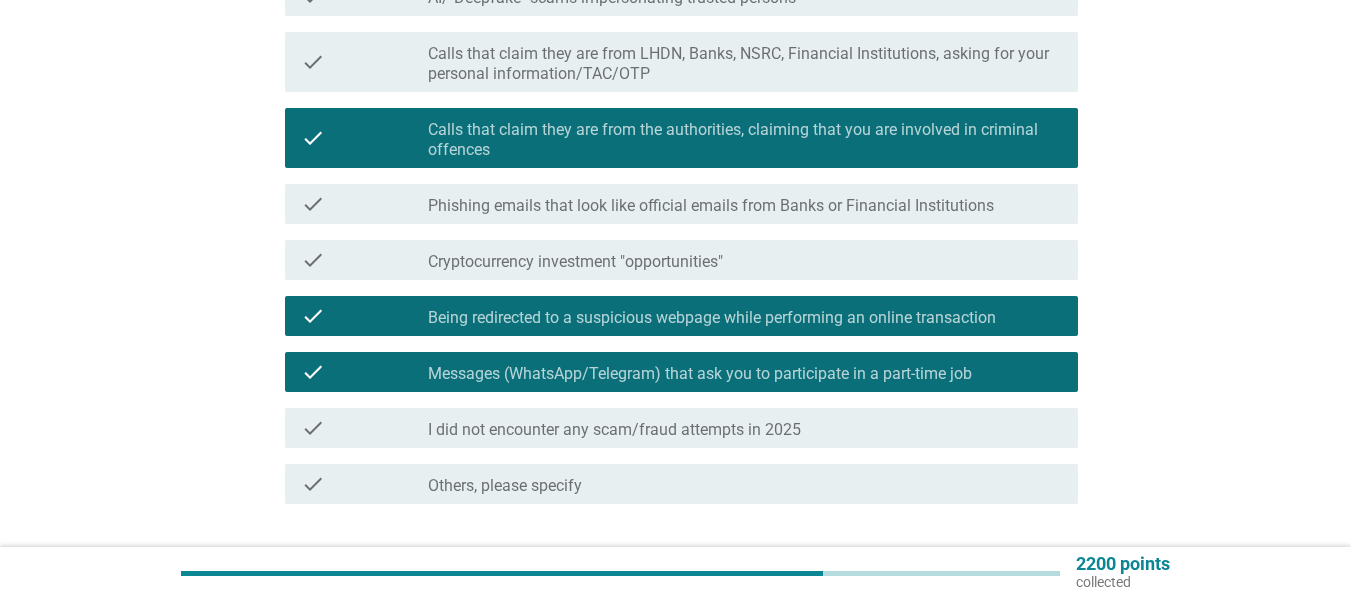 scroll, scrollTop: 478, scrollLeft: 0, axis: vertical 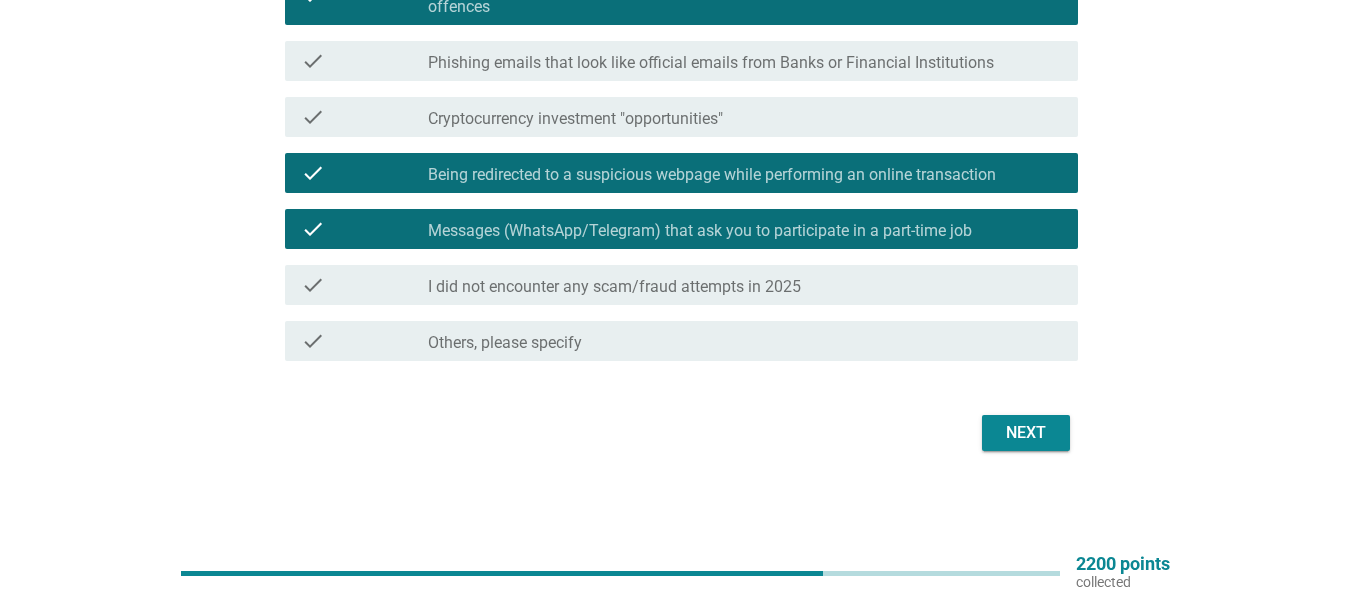 click on "Next" at bounding box center (1026, 433) 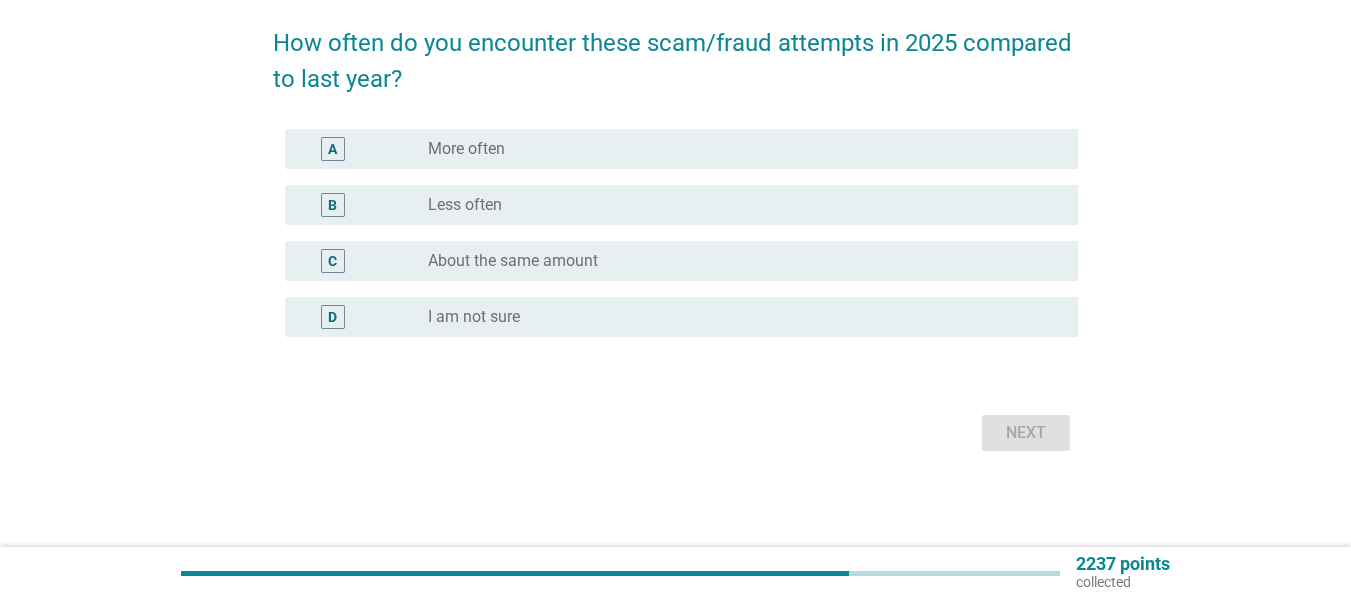 scroll, scrollTop: 0, scrollLeft: 0, axis: both 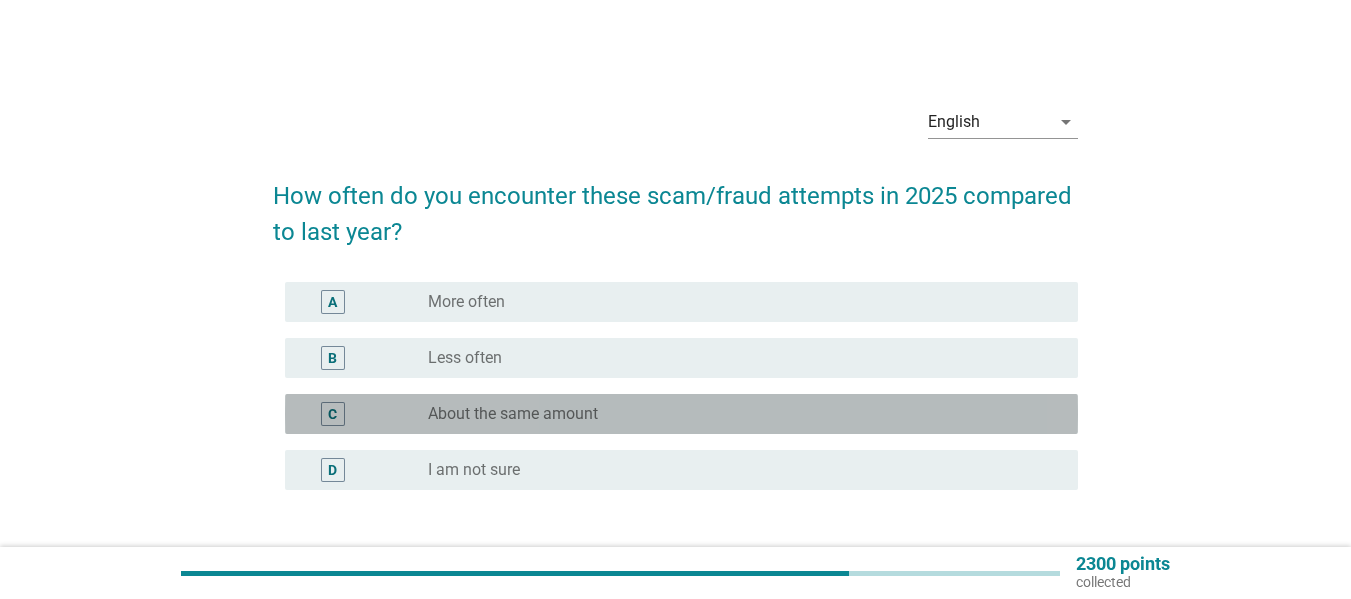 click on "About the same amount" at bounding box center [513, 414] 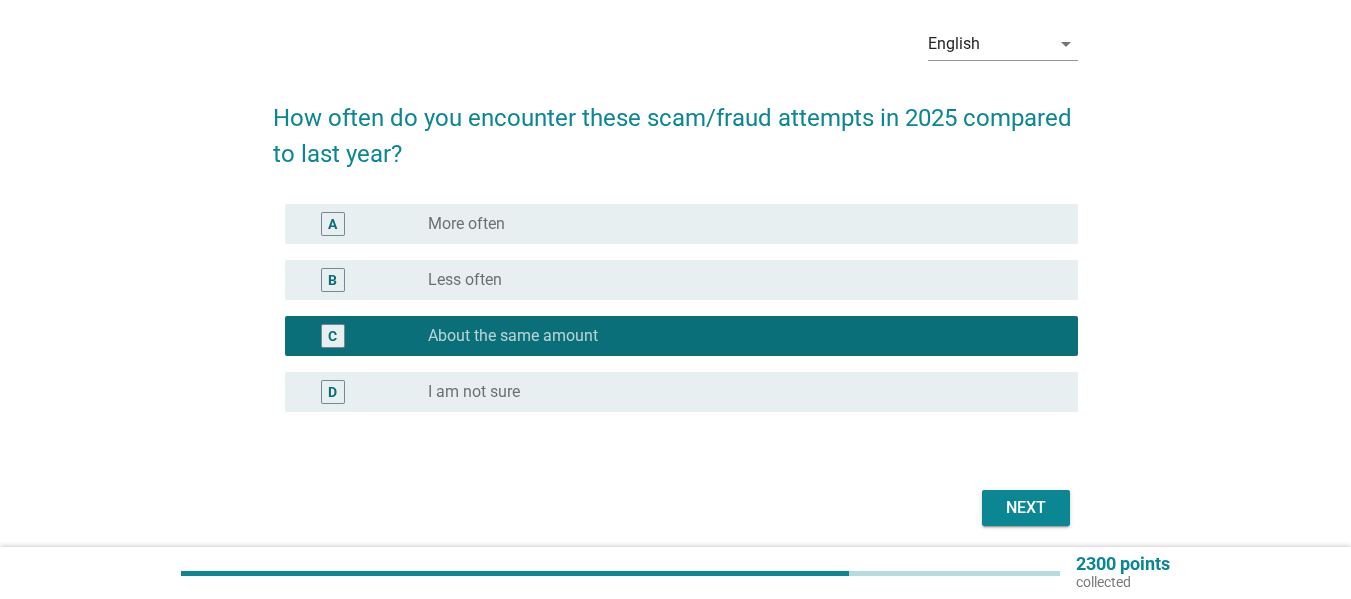 scroll, scrollTop: 100, scrollLeft: 0, axis: vertical 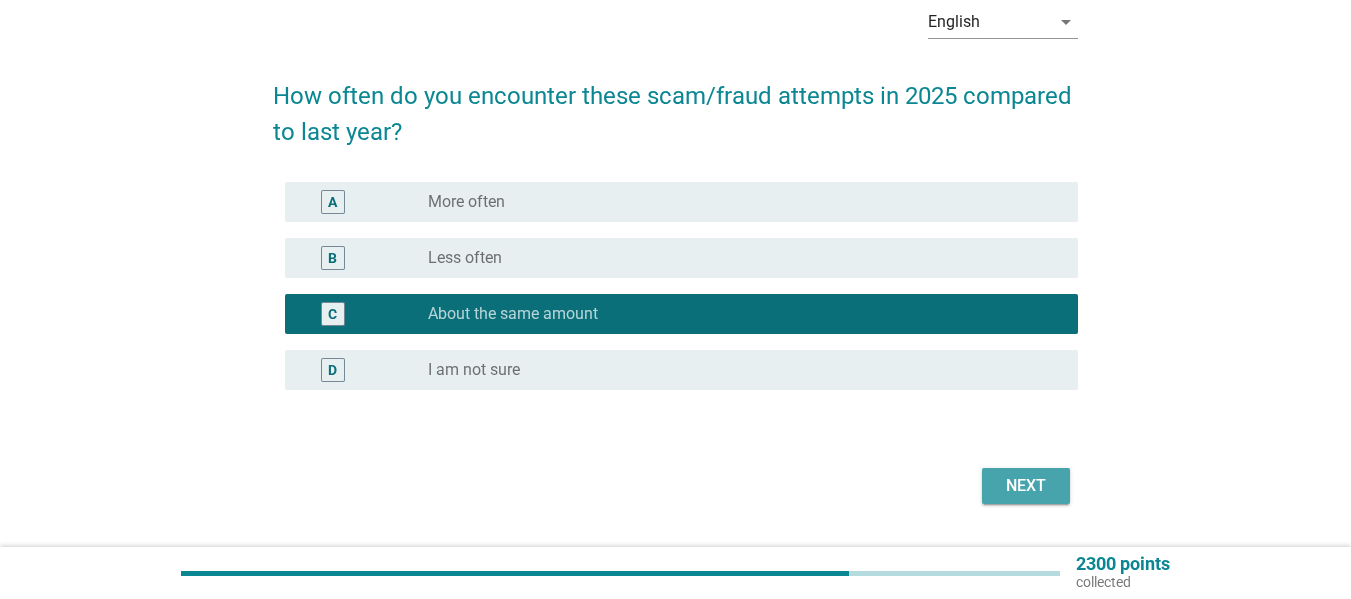click on "Next" at bounding box center [1026, 486] 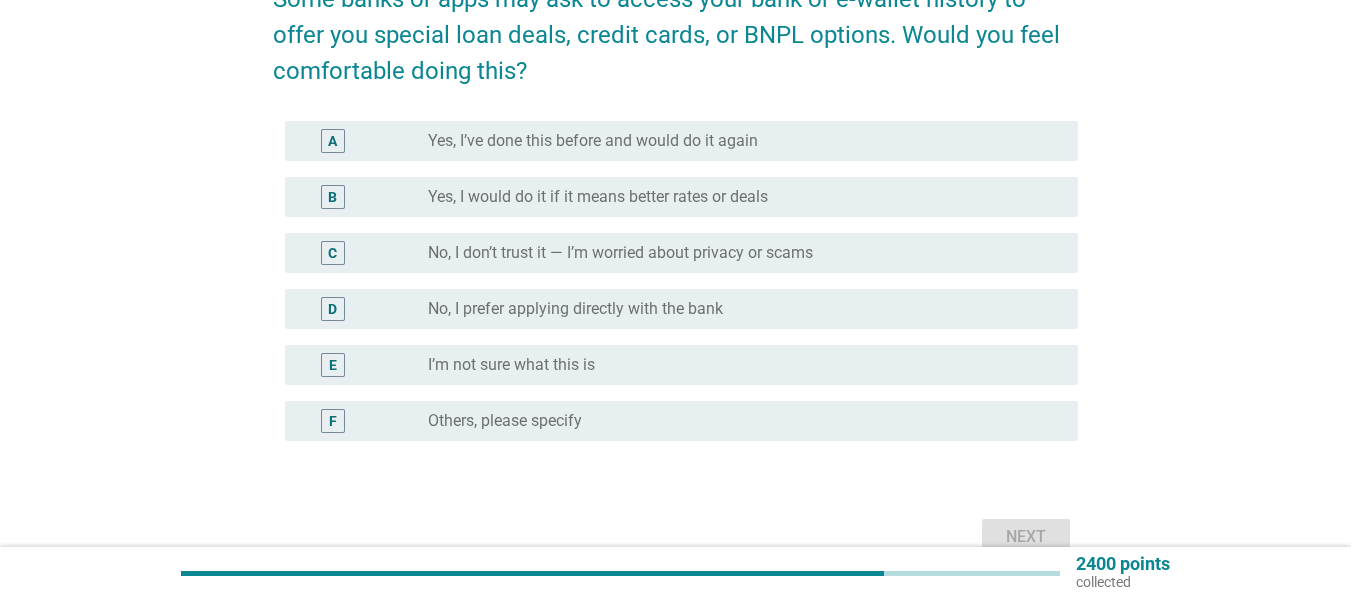 scroll, scrollTop: 200, scrollLeft: 0, axis: vertical 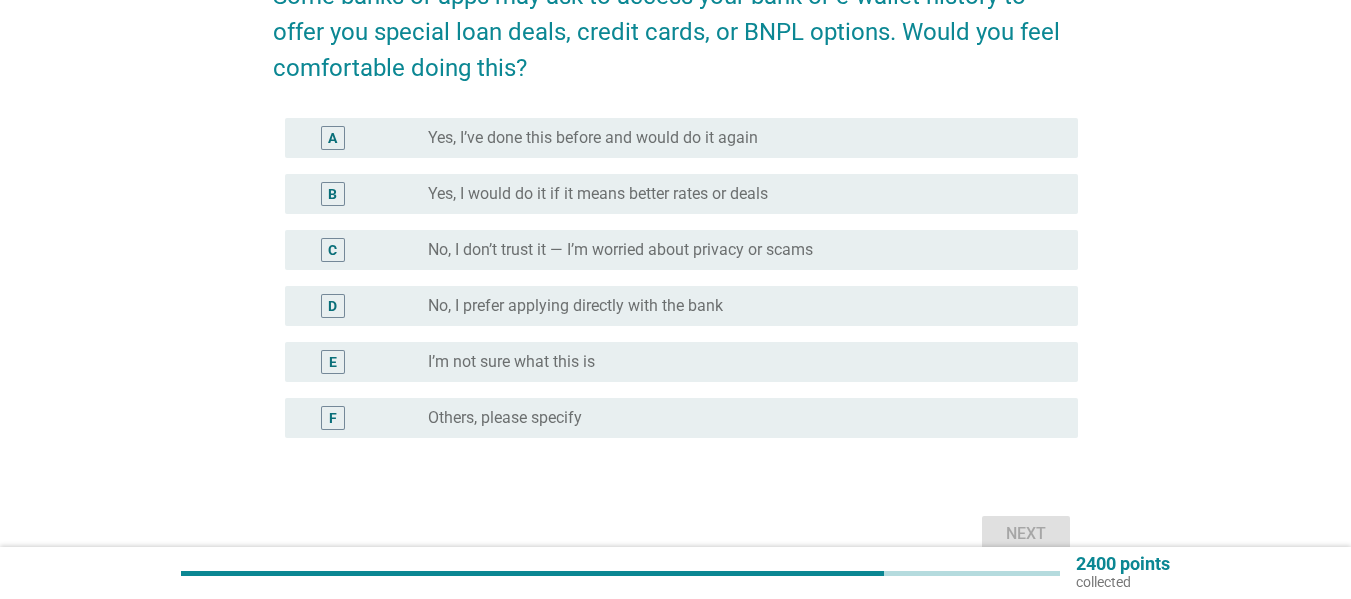 click on "Yes, I would do it if it means better rates or deals" at bounding box center (598, 194) 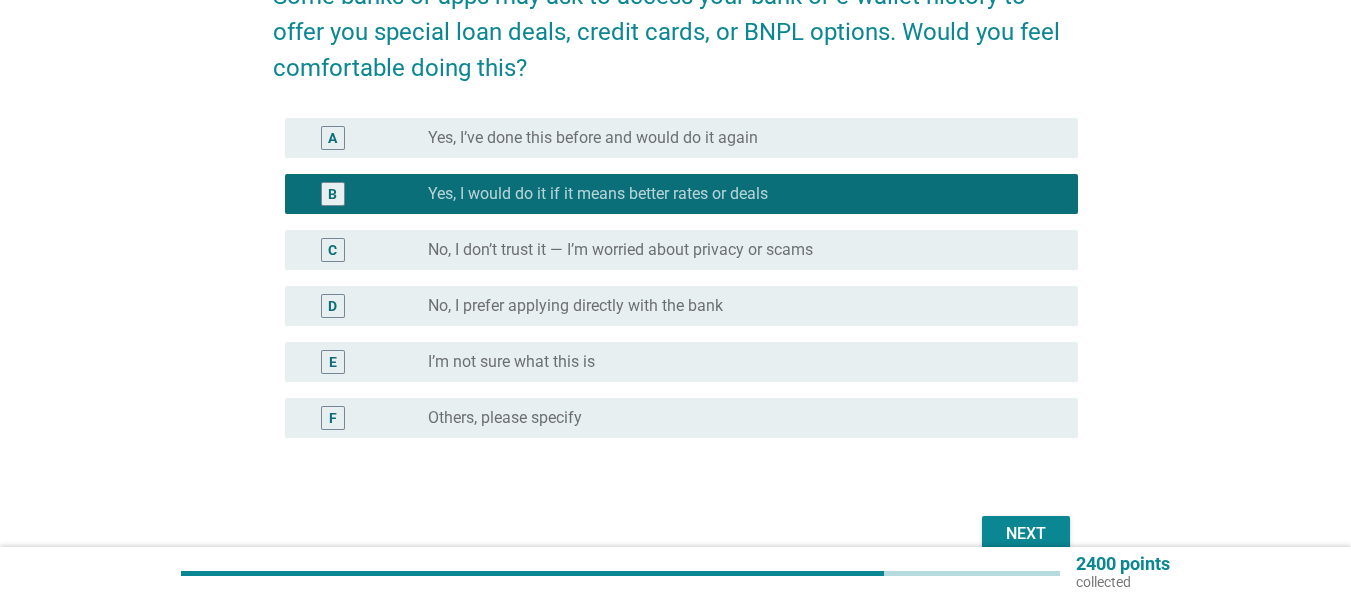 click on "Next" at bounding box center (1026, 534) 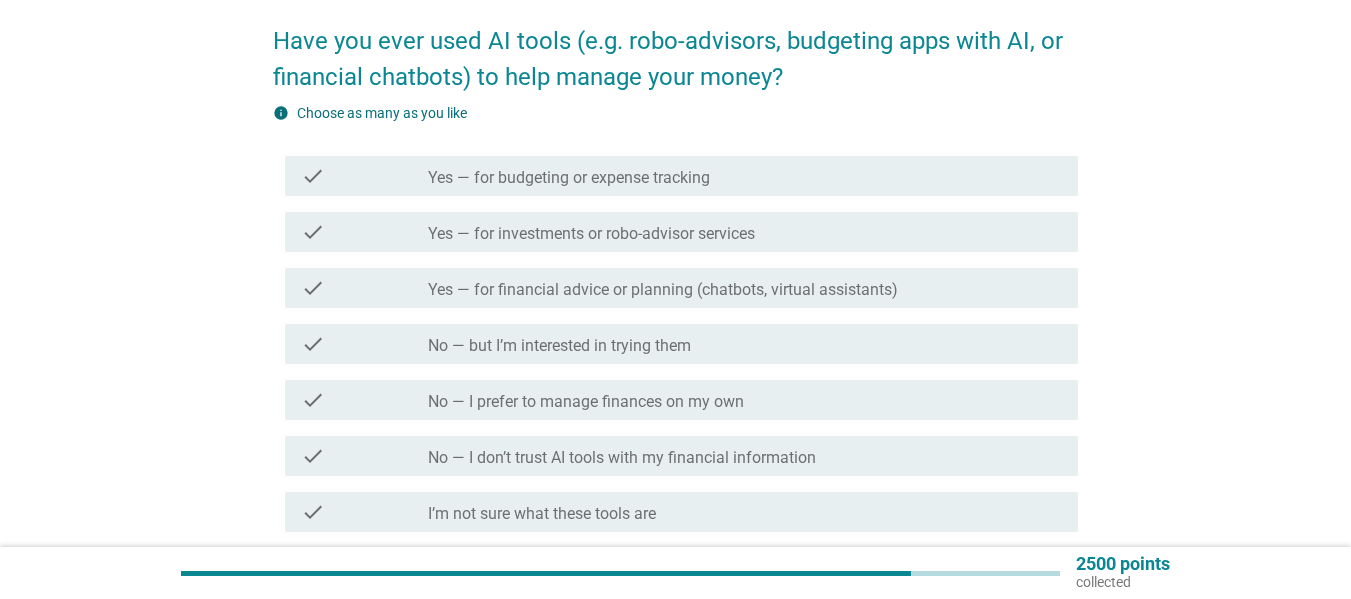 scroll, scrollTop: 300, scrollLeft: 0, axis: vertical 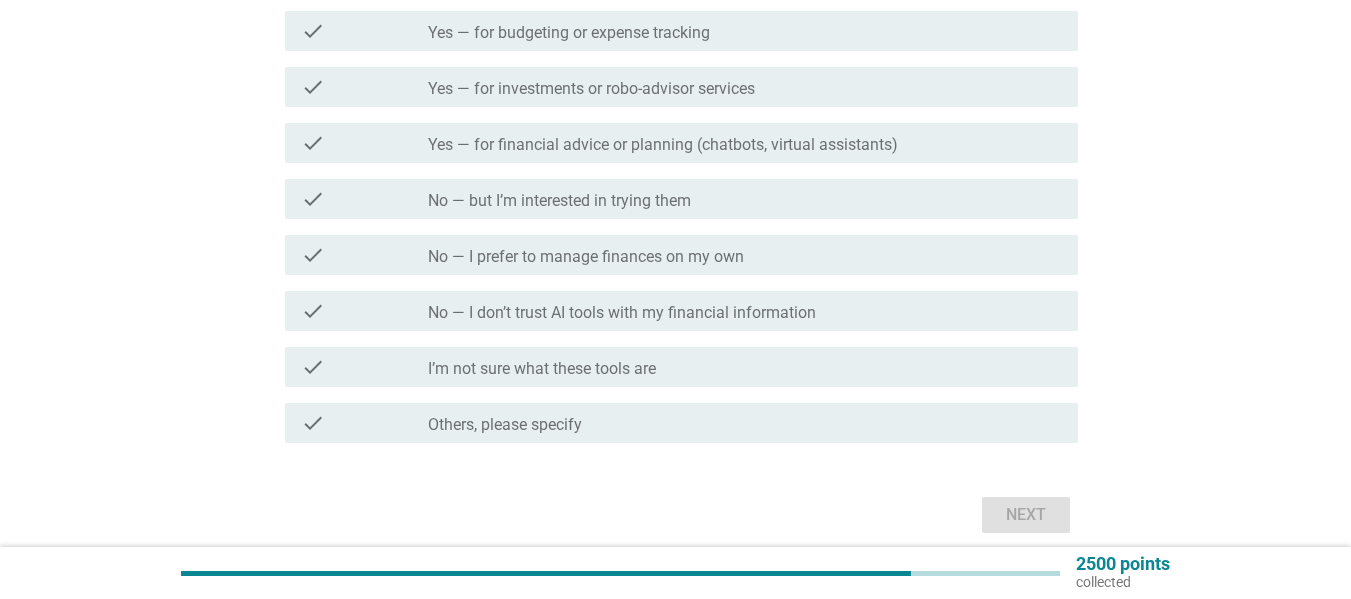 click on "check_box_outline_blank Yes — for financial advice or planning (chatbots, virtual assistants)" at bounding box center [745, 143] 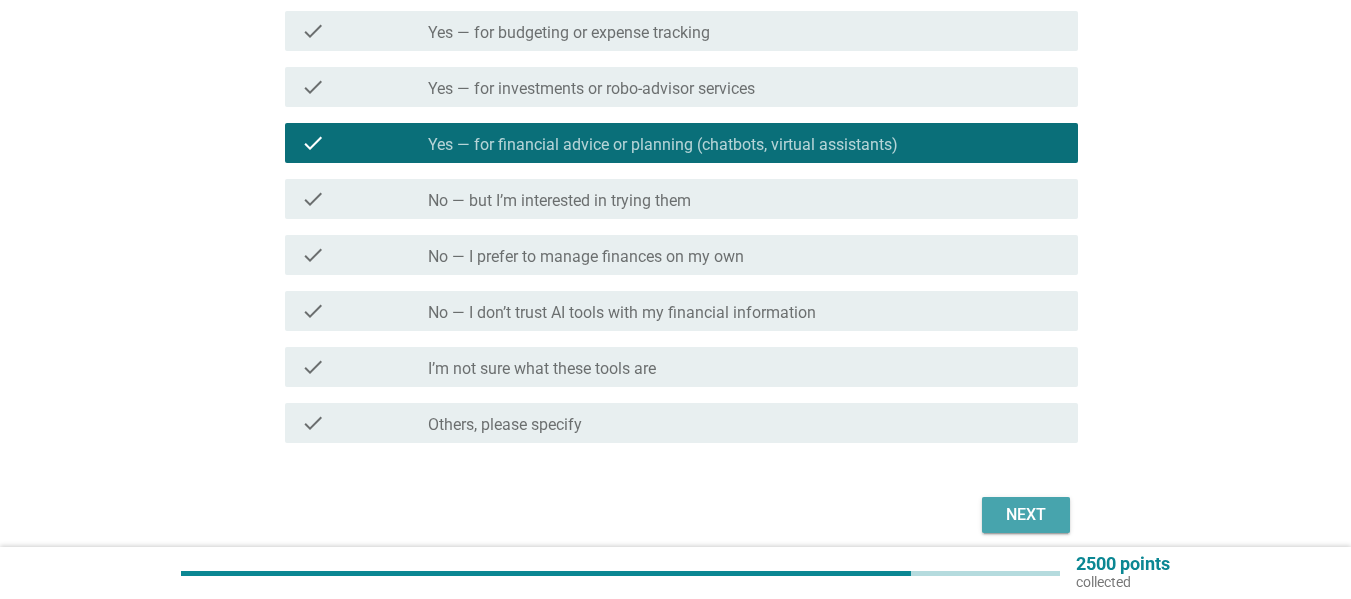 drag, startPoint x: 1001, startPoint y: 511, endPoint x: 706, endPoint y: 438, distance: 303.898 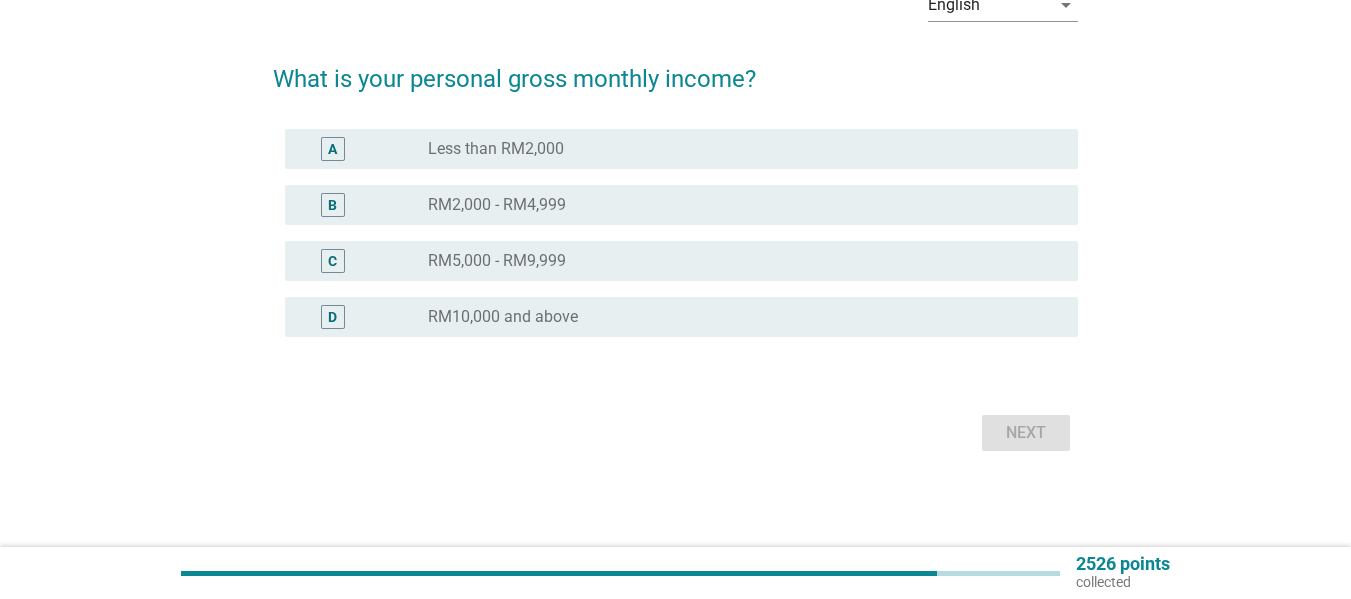 scroll, scrollTop: 0, scrollLeft: 0, axis: both 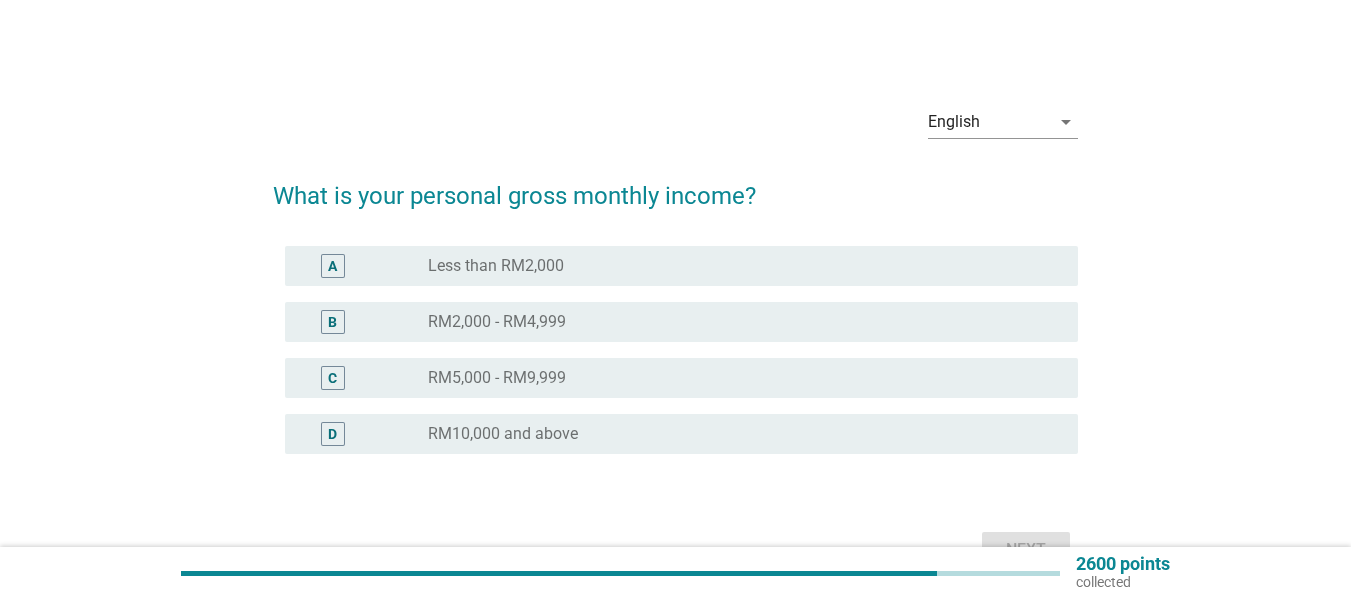 click on "RM10,000 and above" at bounding box center (503, 434) 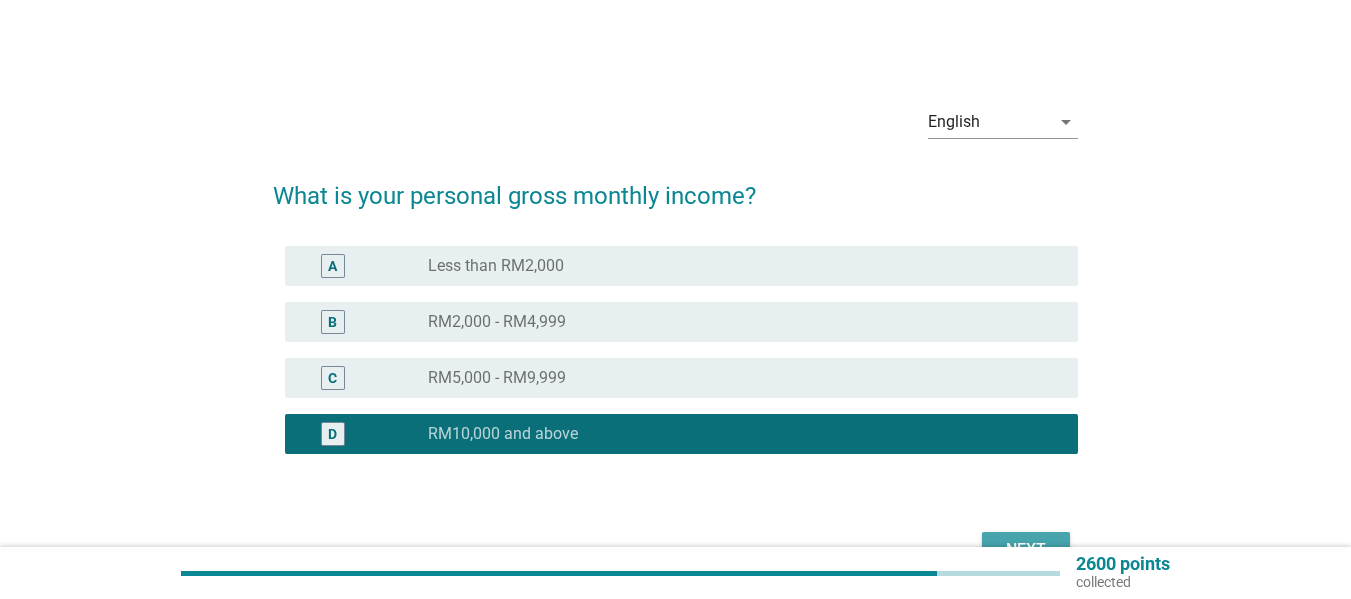 click on "Next" at bounding box center (1026, 550) 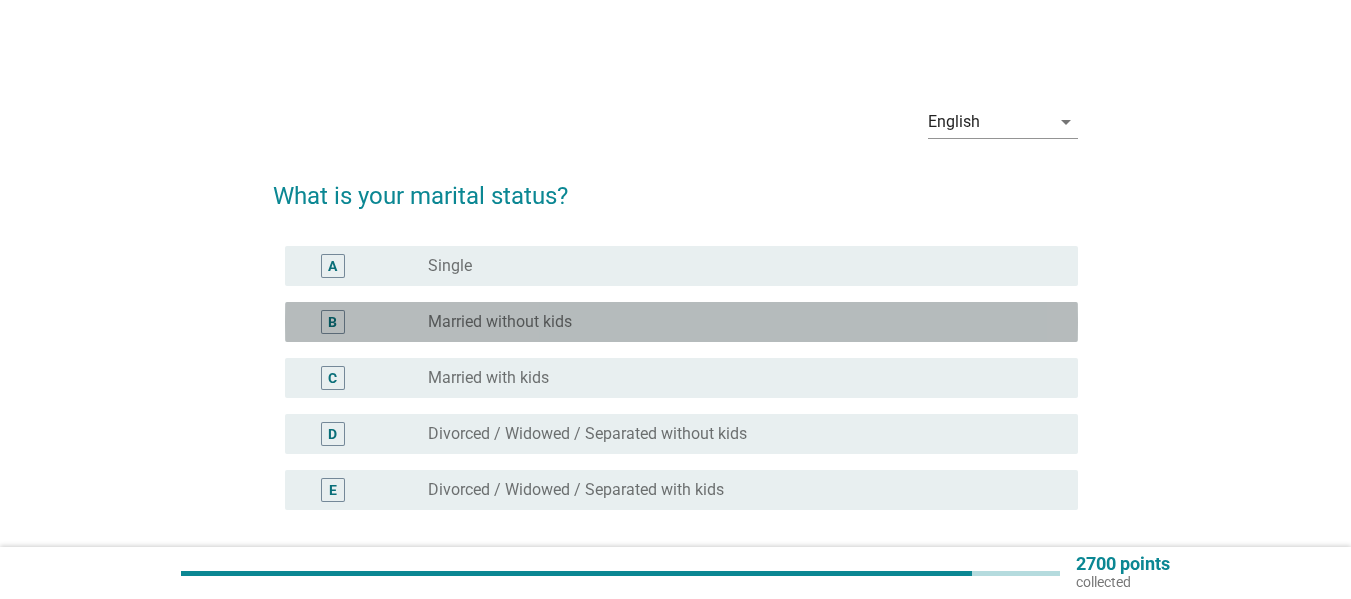 drag, startPoint x: 457, startPoint y: 318, endPoint x: 552, endPoint y: 346, distance: 99.0404 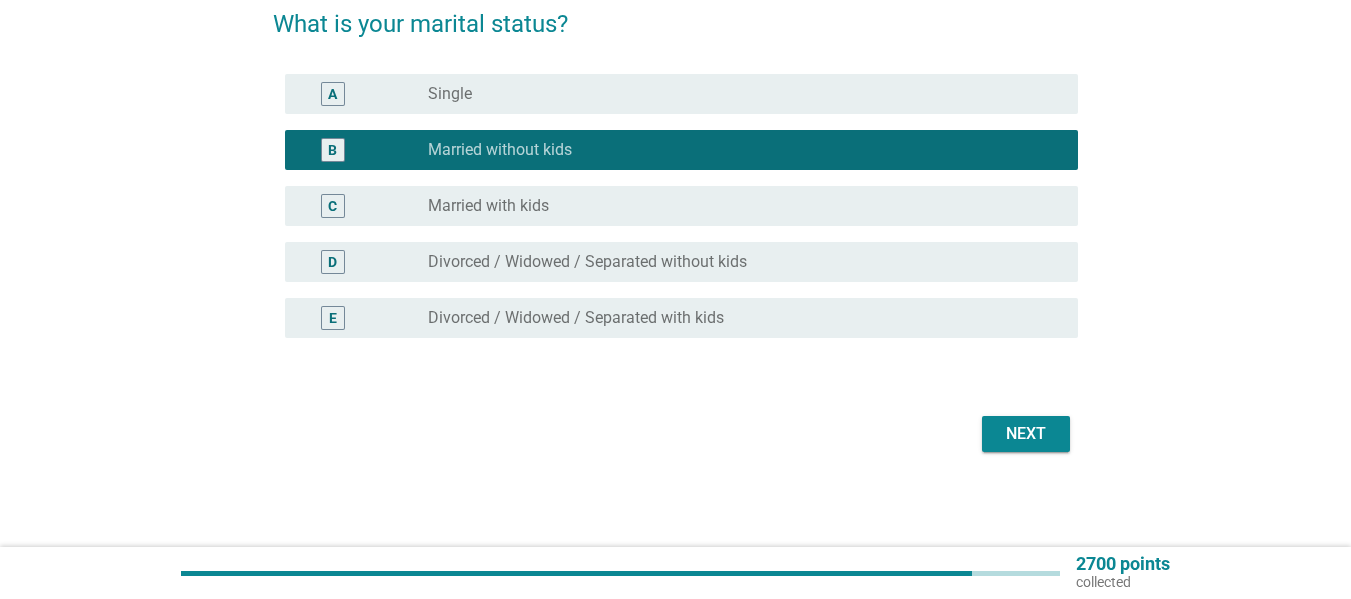 scroll, scrollTop: 173, scrollLeft: 0, axis: vertical 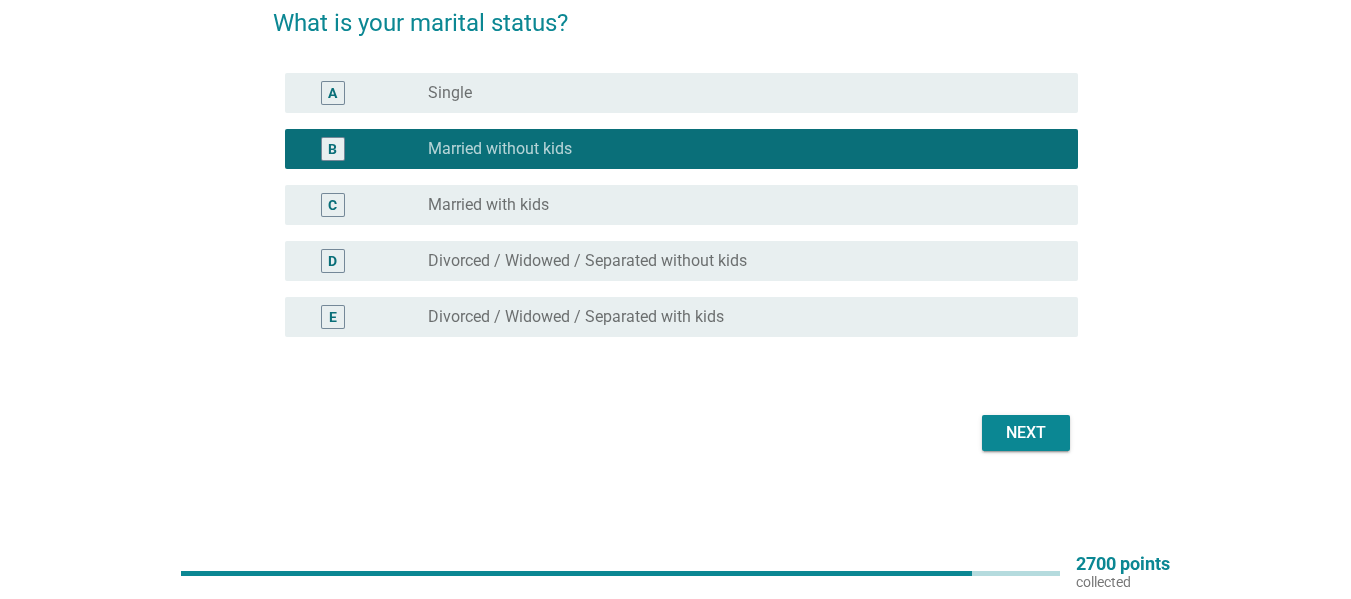click on "Next" at bounding box center [1026, 433] 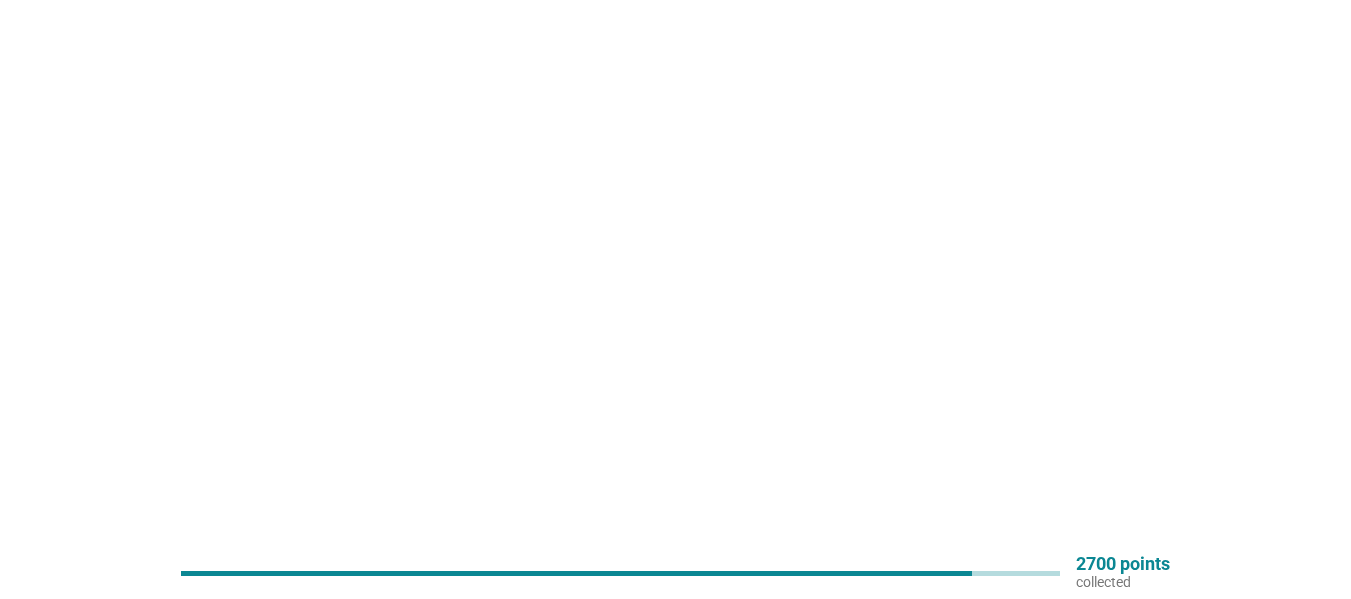 scroll, scrollTop: 0, scrollLeft: 0, axis: both 